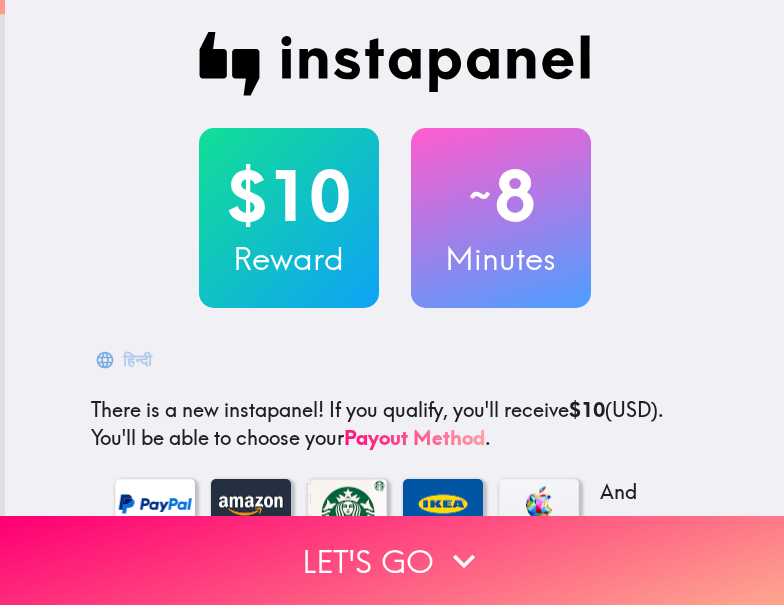 scroll, scrollTop: 0, scrollLeft: 0, axis: both 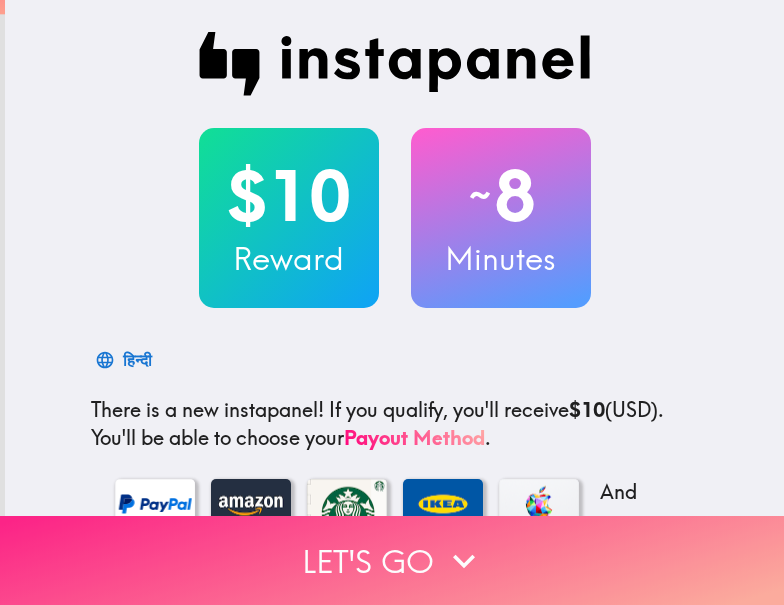 drag, startPoint x: 293, startPoint y: 521, endPoint x: 371, endPoint y: 524, distance: 78.05767 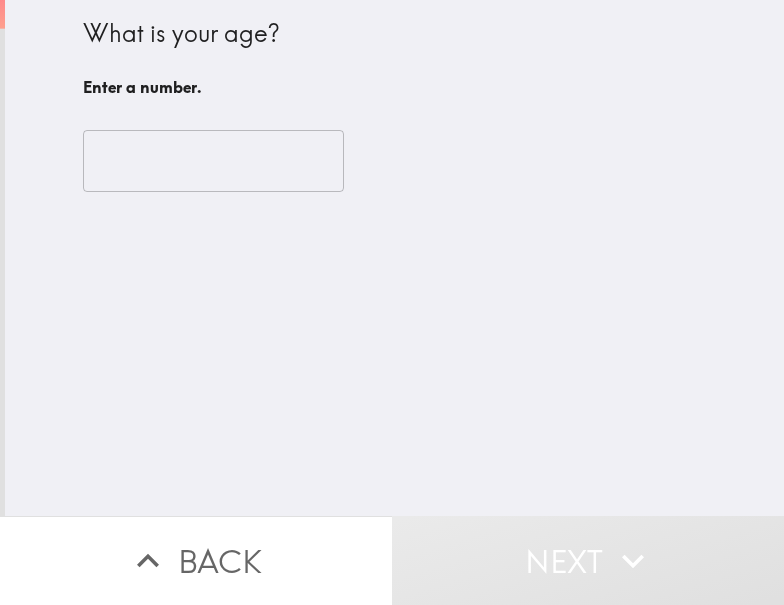 click at bounding box center [213, 161] 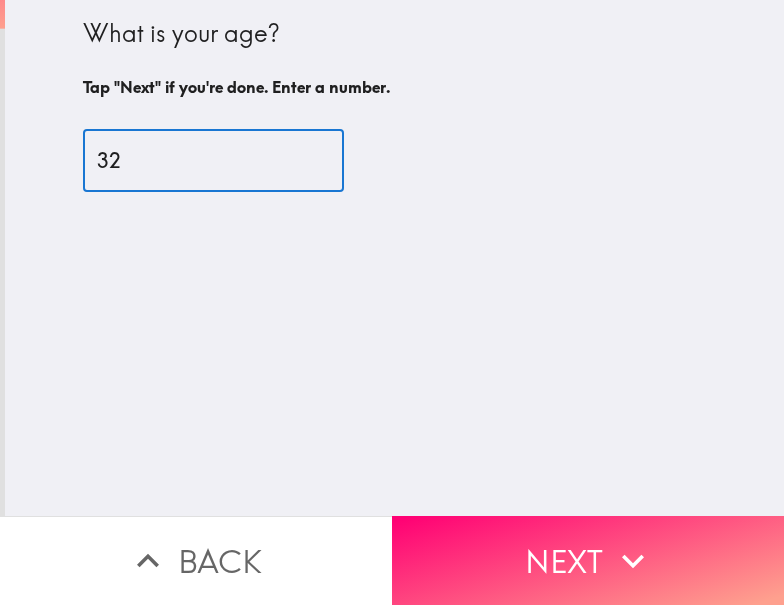 type on "32" 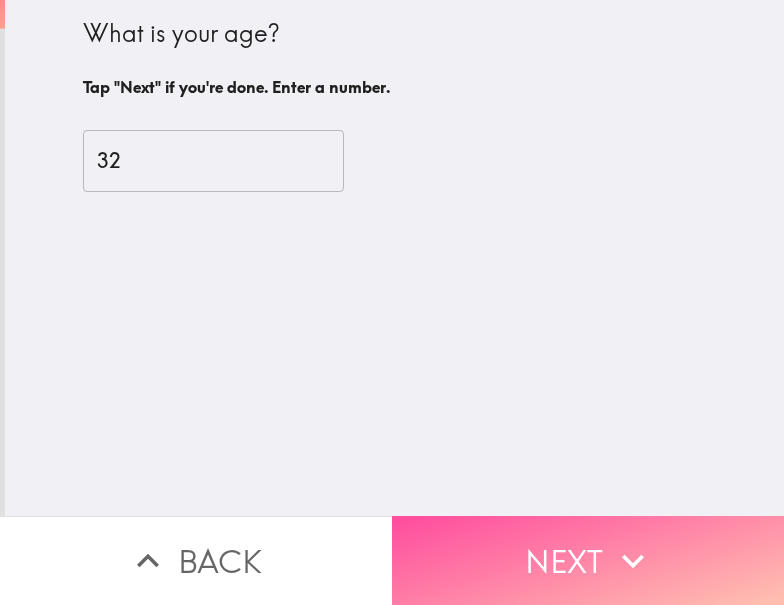 drag, startPoint x: 595, startPoint y: 546, endPoint x: 748, endPoint y: 554, distance: 153.20901 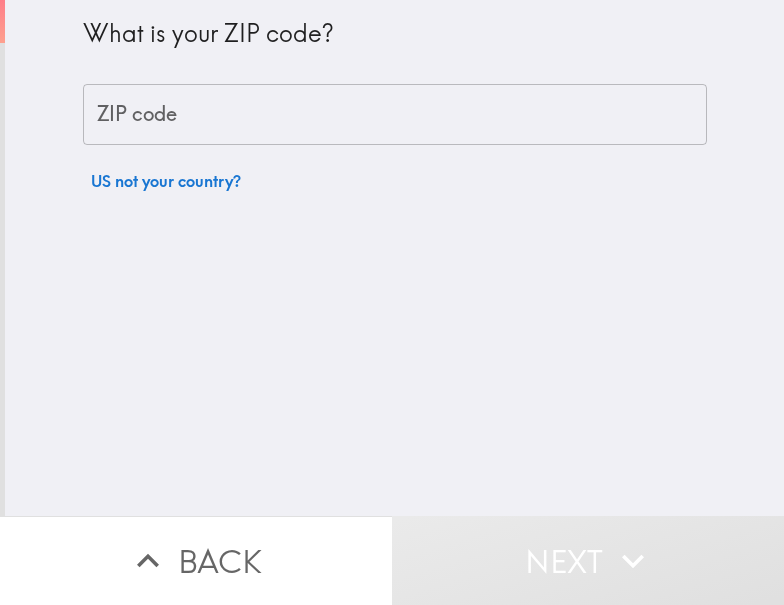click on "ZIP code" at bounding box center (395, 115) 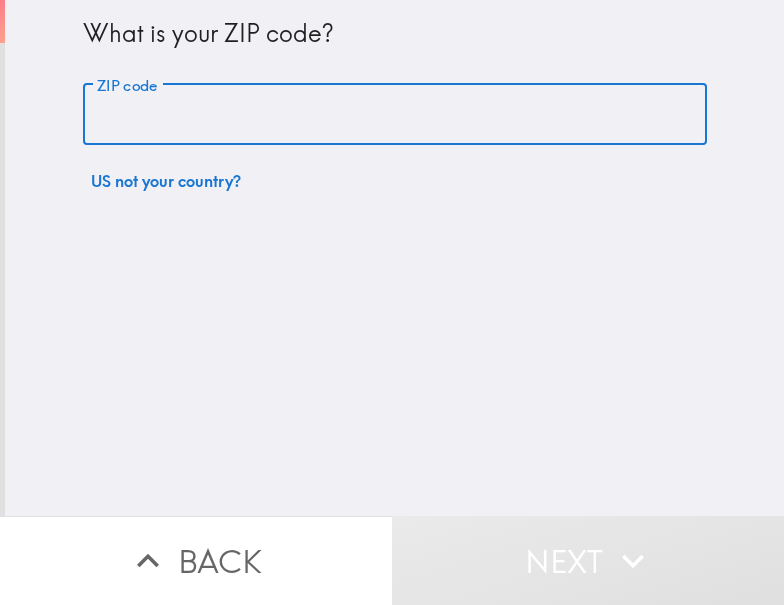paste on "[POSTAL_CODE]" 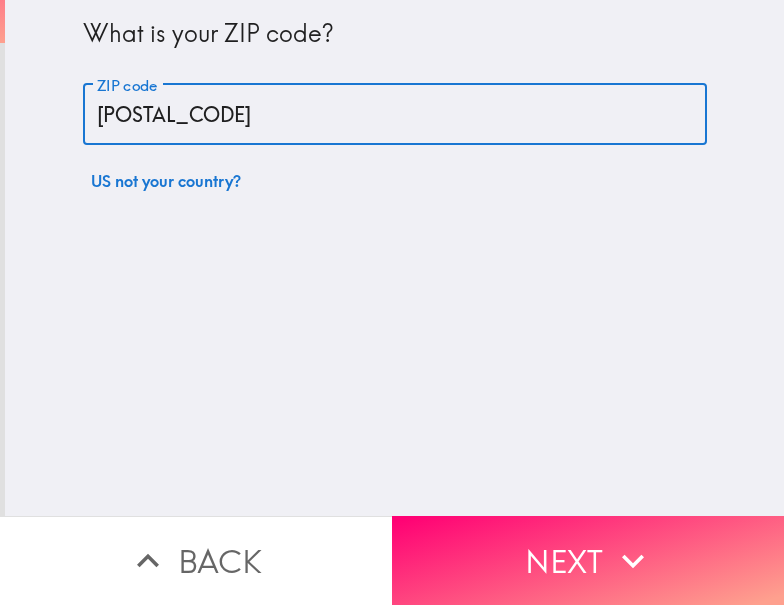 type on "[POSTAL_CODE]" 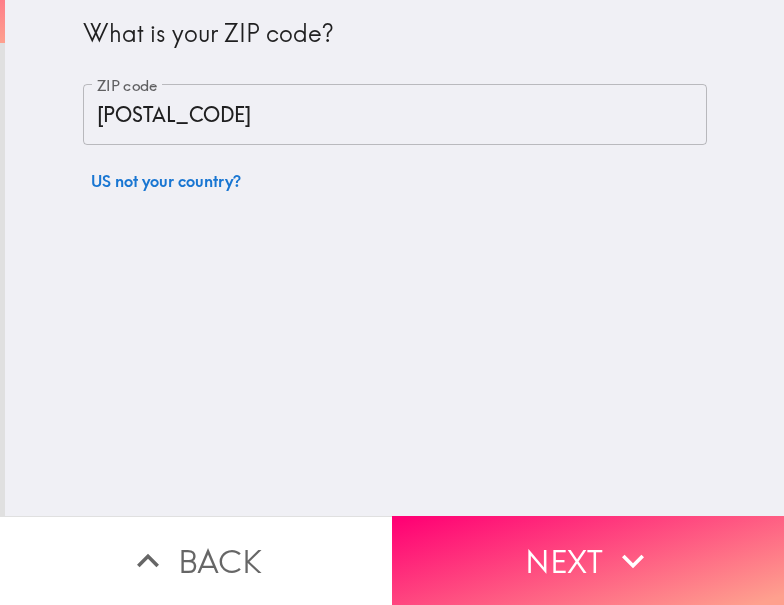 click on "Next" at bounding box center [588, 560] 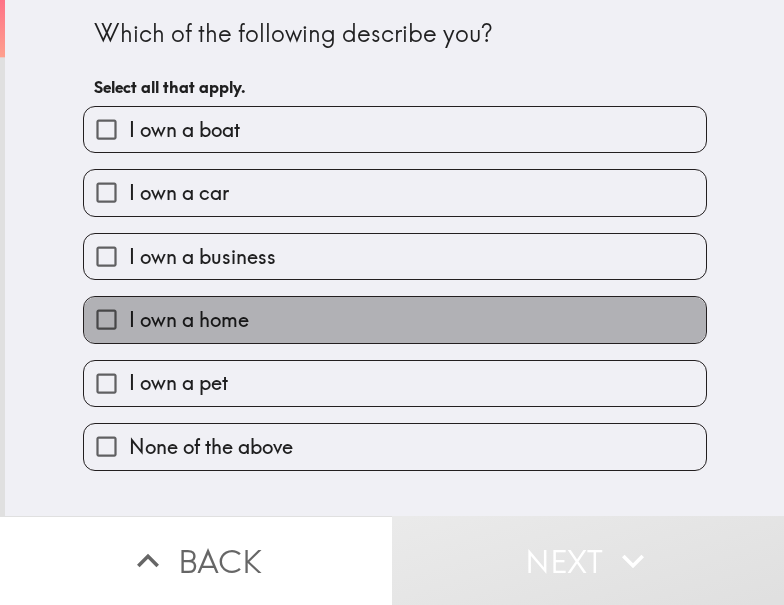 click on "I own a home" at bounding box center (395, 319) 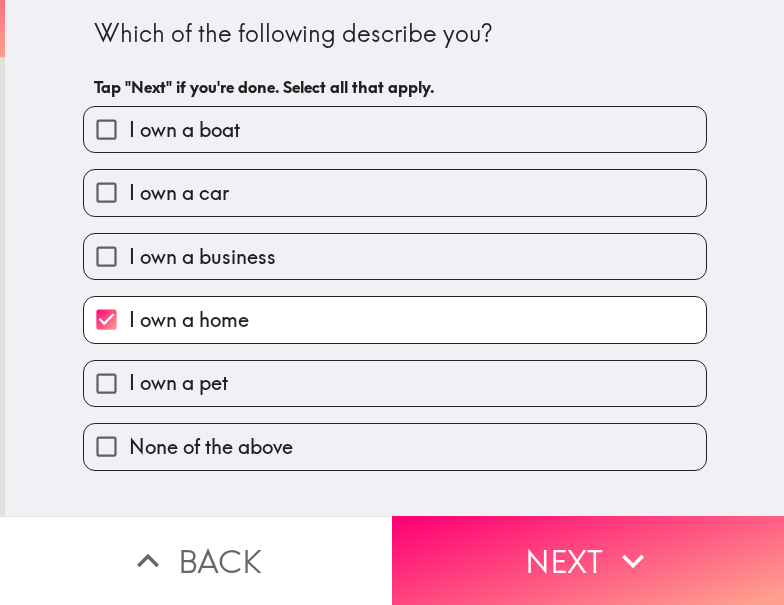 click on "I own a car" at bounding box center (395, 192) 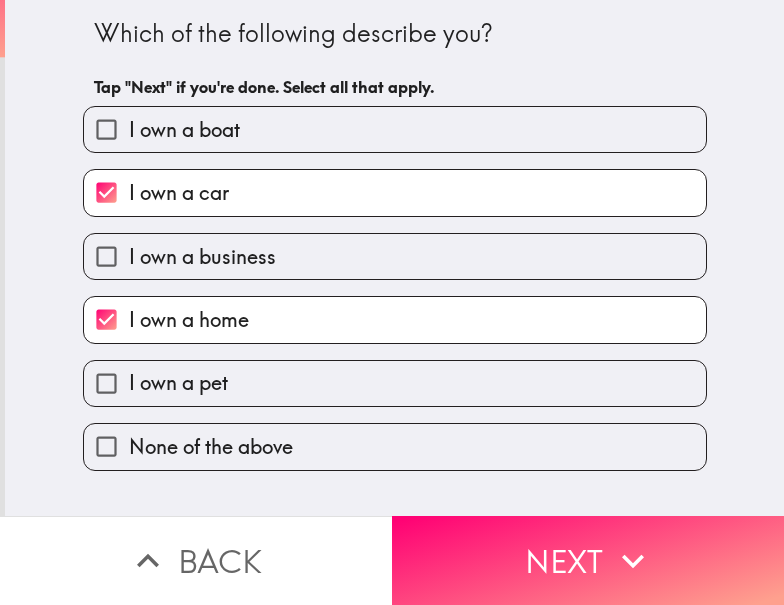 click on "I own a business" at bounding box center [202, 257] 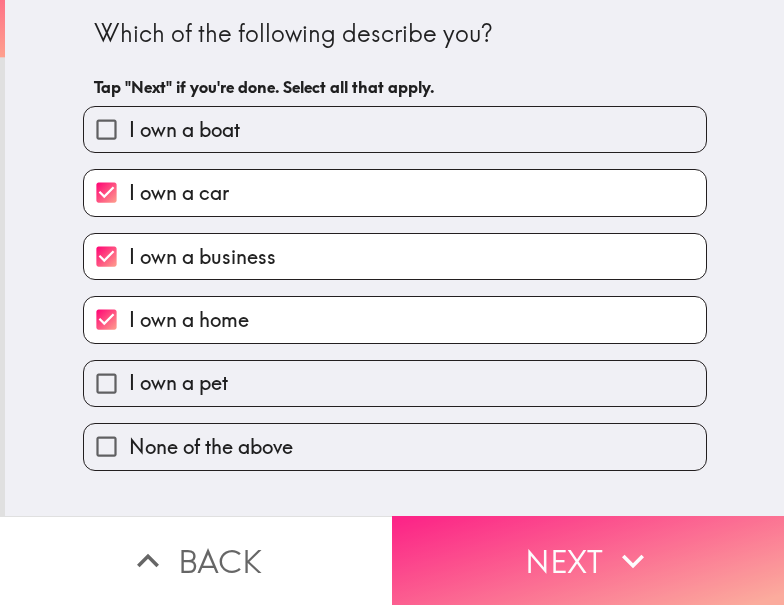 click on "Next" at bounding box center [588, 560] 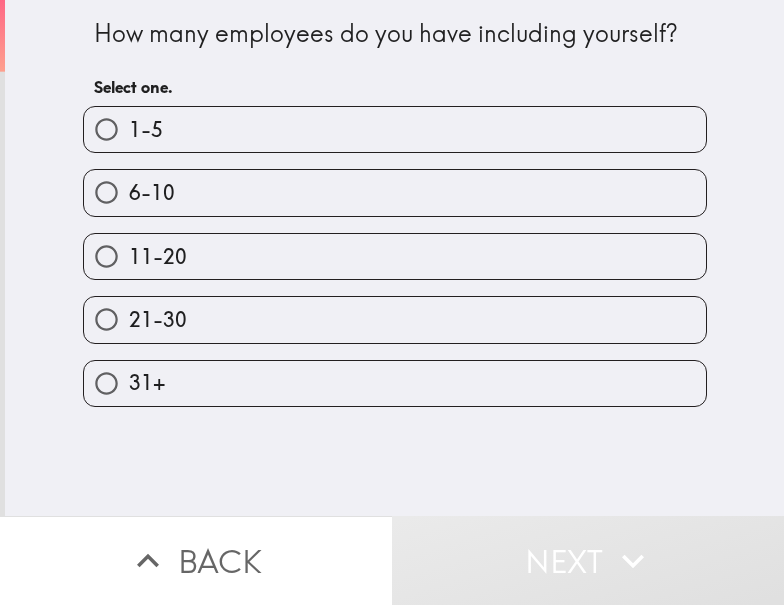 click on "1-5" at bounding box center (395, 129) 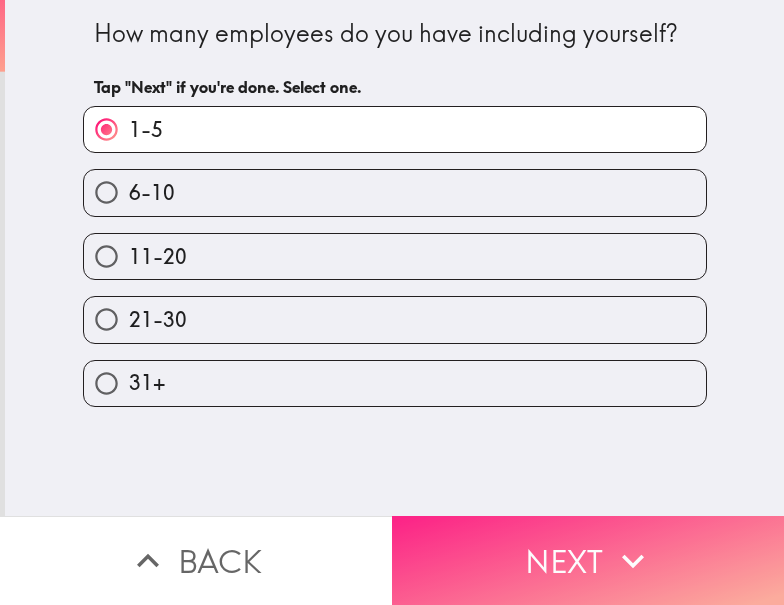click on "Next" at bounding box center (588, 560) 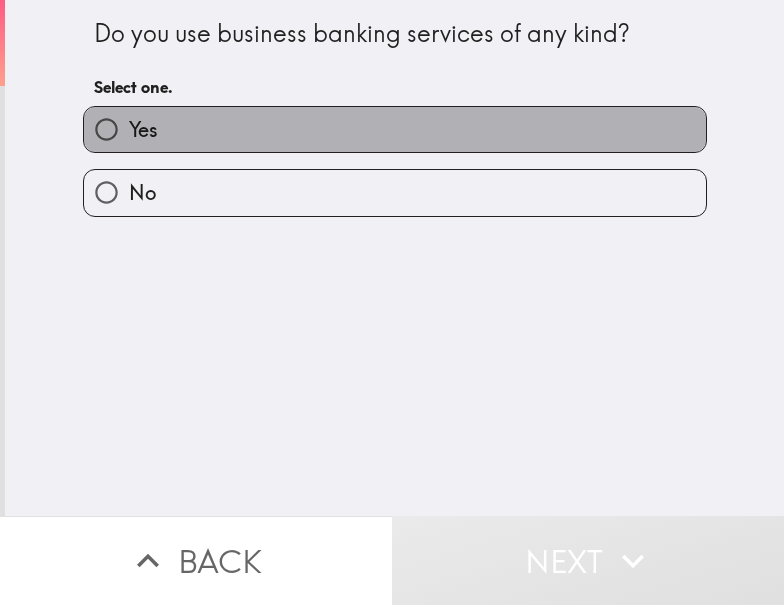 click on "Yes" at bounding box center (395, 129) 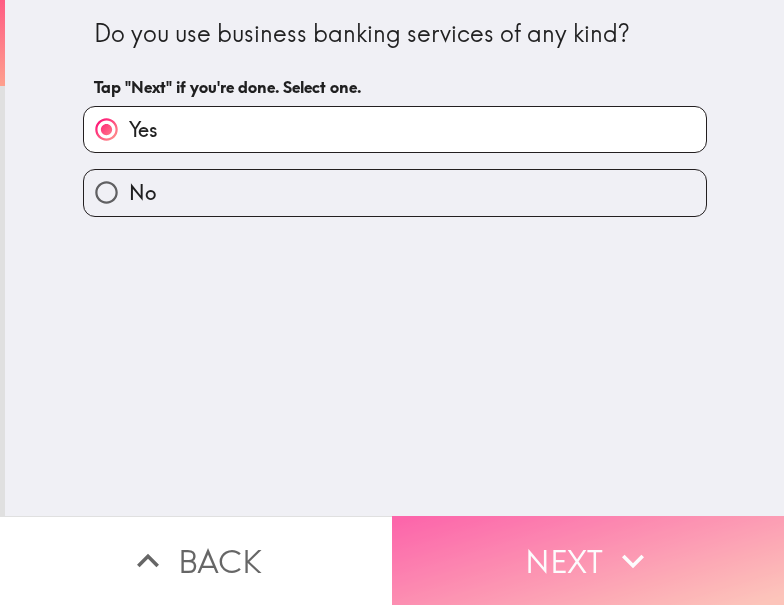 click on "Next" at bounding box center (588, 560) 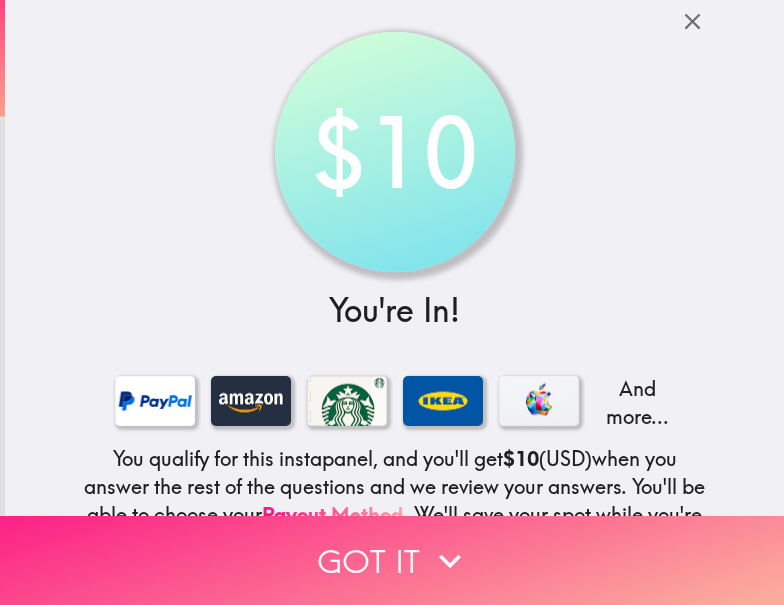 click on "Got it" at bounding box center (392, 560) 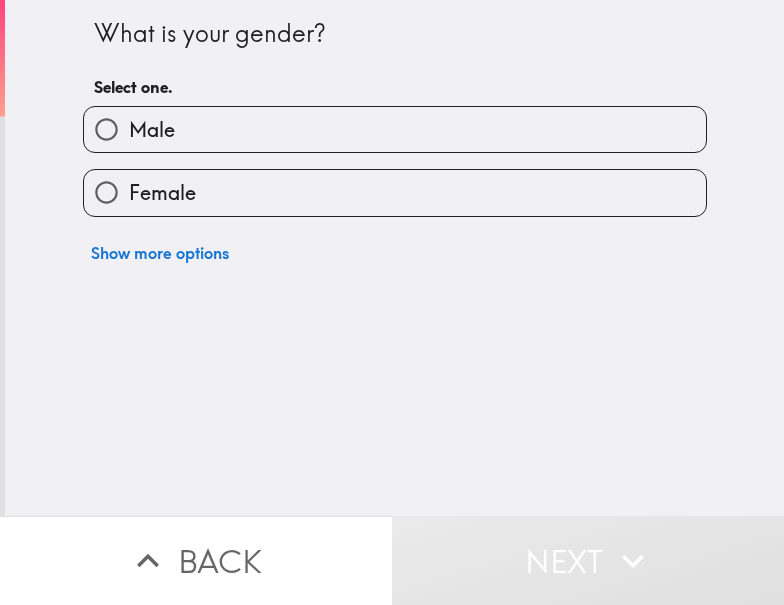 drag, startPoint x: 349, startPoint y: 113, endPoint x: 484, endPoint y: 125, distance: 135.53229 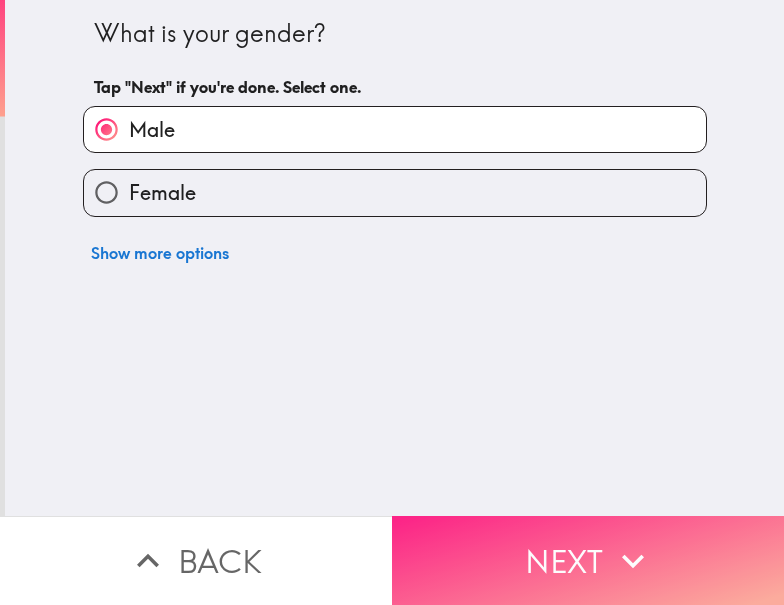 click on "Next" at bounding box center [588, 560] 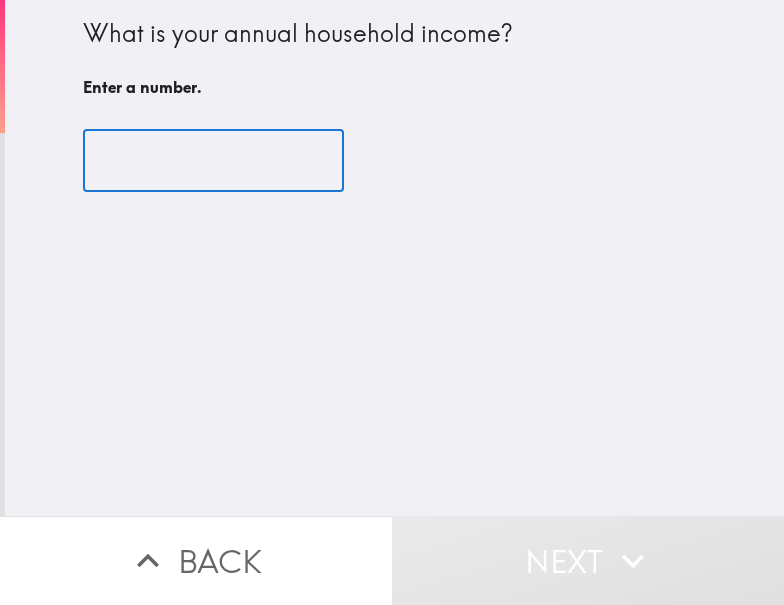 click at bounding box center [213, 161] 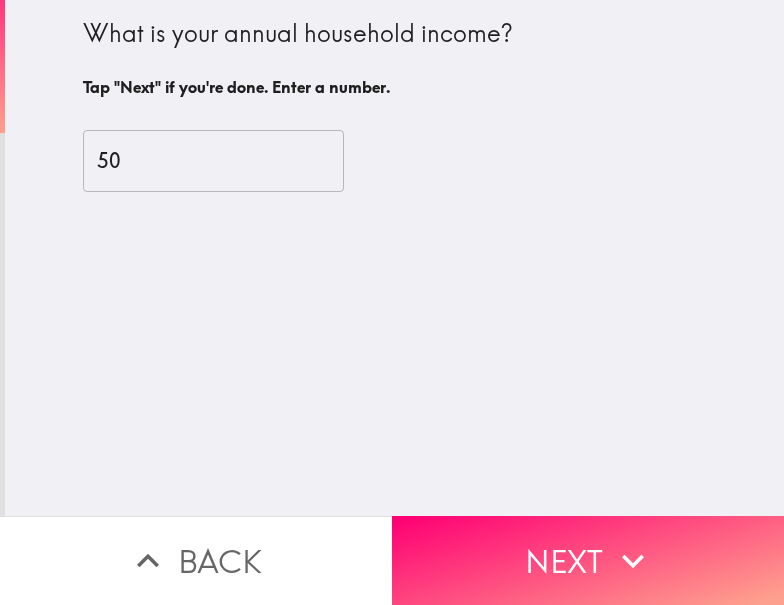 click on "50" at bounding box center [213, 161] 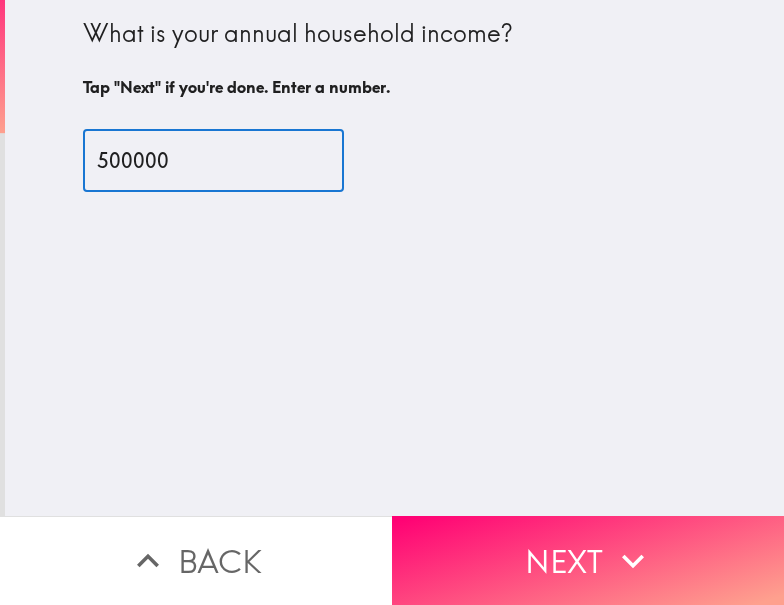 type on "500000" 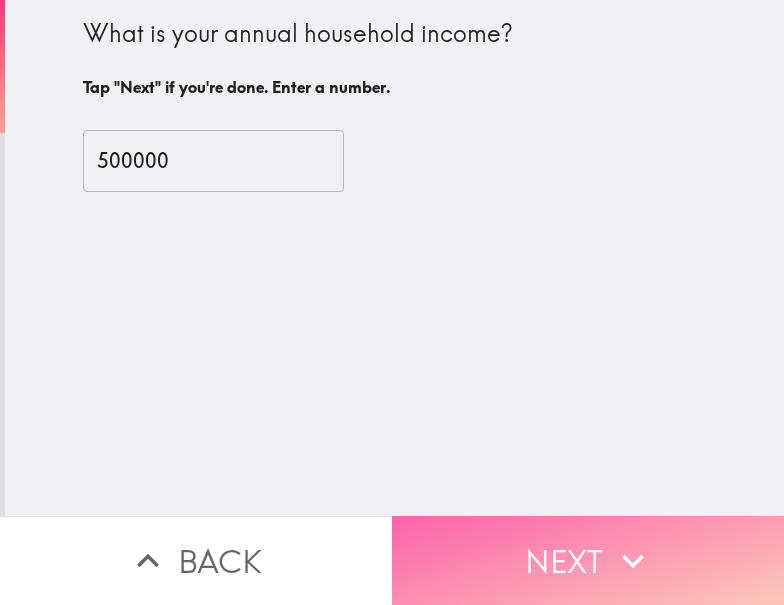 drag, startPoint x: 543, startPoint y: 546, endPoint x: 606, endPoint y: 556, distance: 63.788715 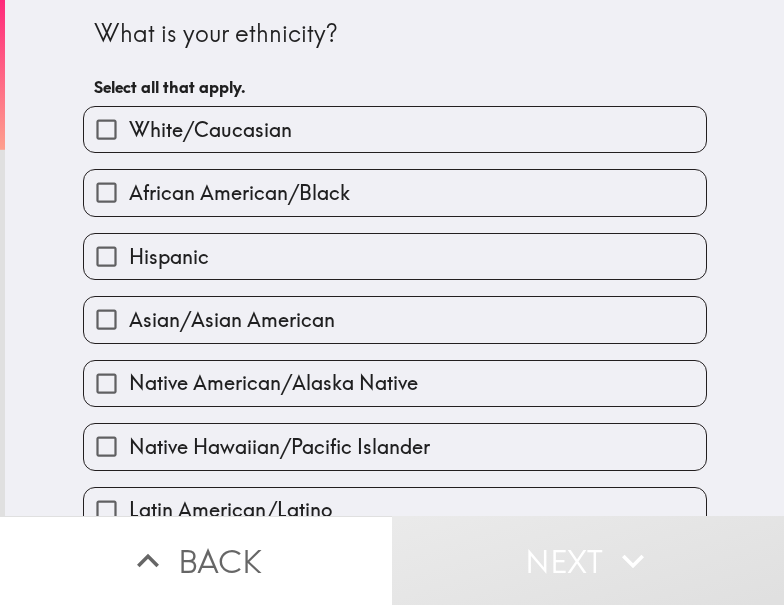 click on "African American/Black" at bounding box center (239, 193) 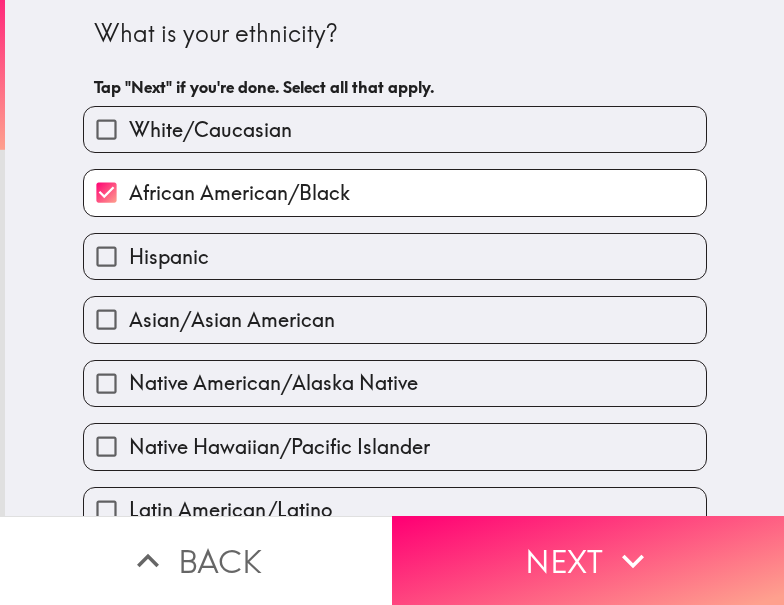 click on "White/Caucasian" at bounding box center [210, 130] 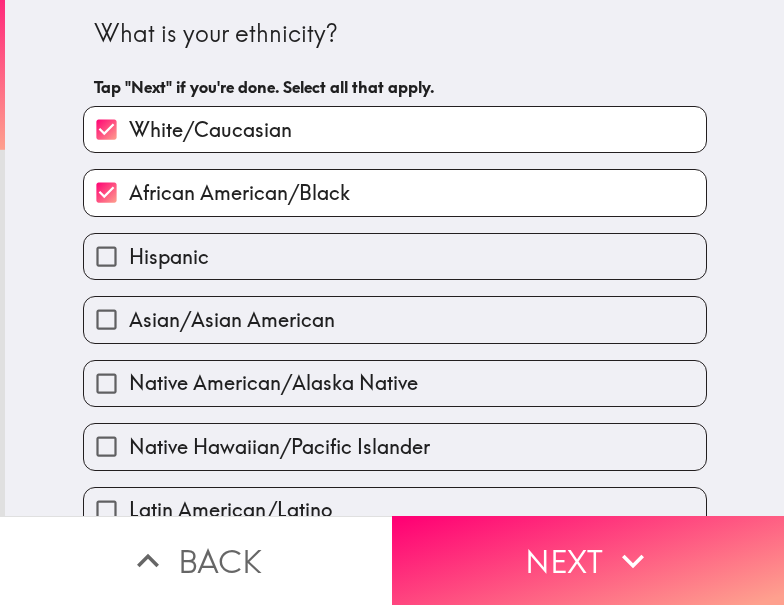 drag, startPoint x: 410, startPoint y: 187, endPoint x: 281, endPoint y: 255, distance: 145.82524 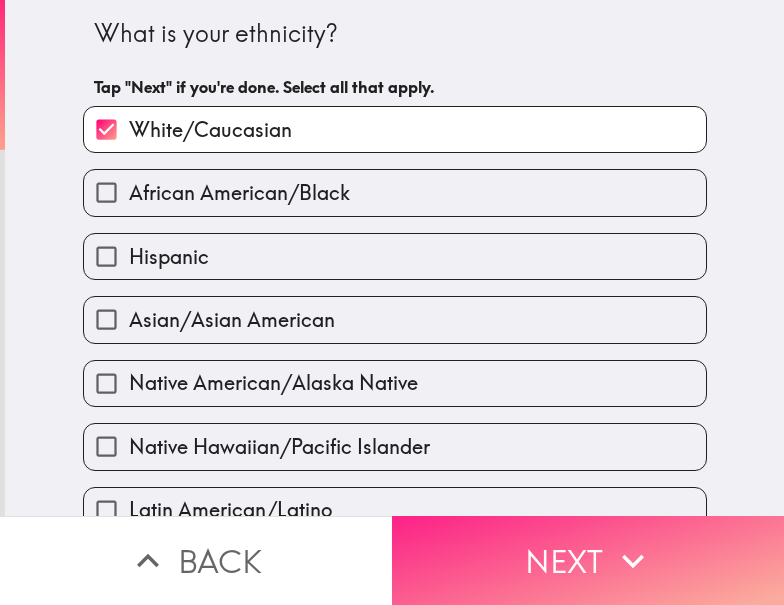 click on "Next" at bounding box center (588, 560) 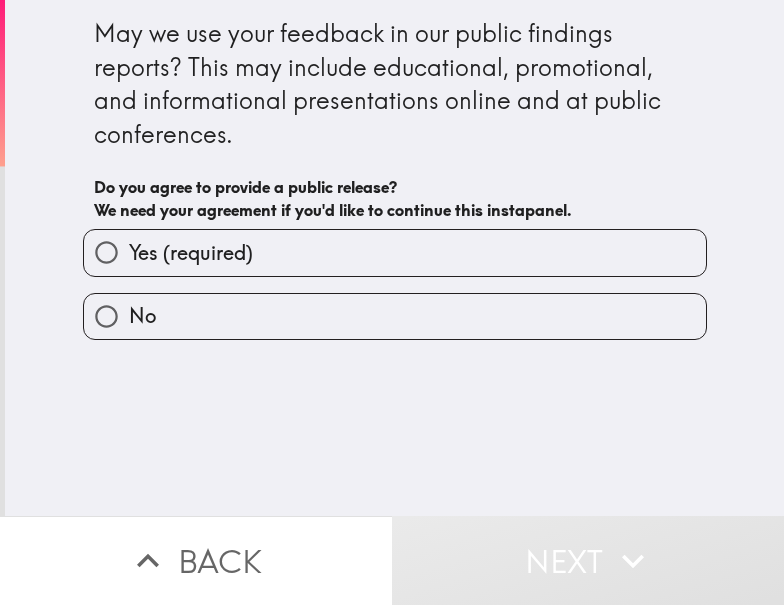click on "Yes (required)" at bounding box center [395, 252] 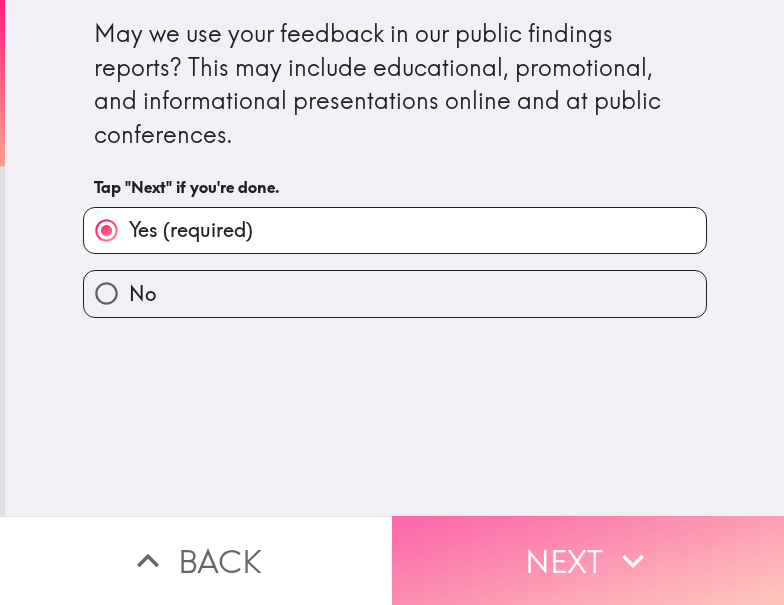 click on "Next" at bounding box center [588, 560] 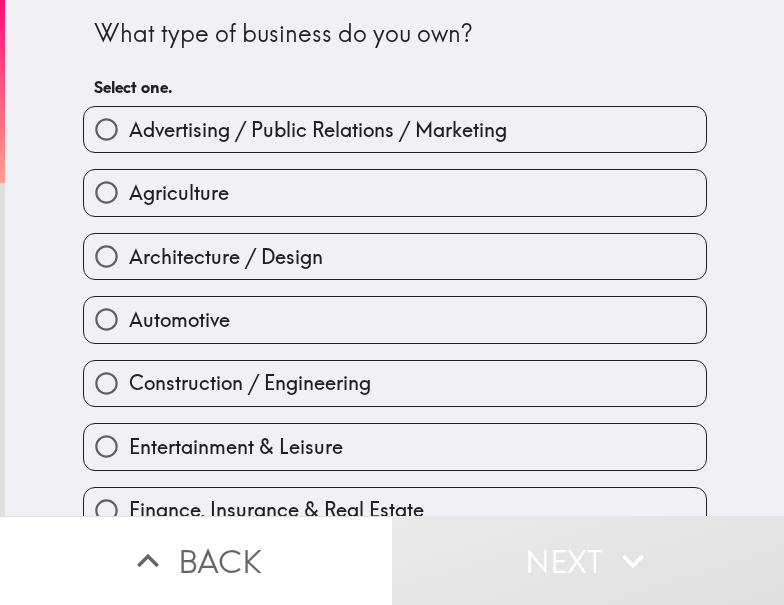 click on "Agriculture" at bounding box center [395, 192] 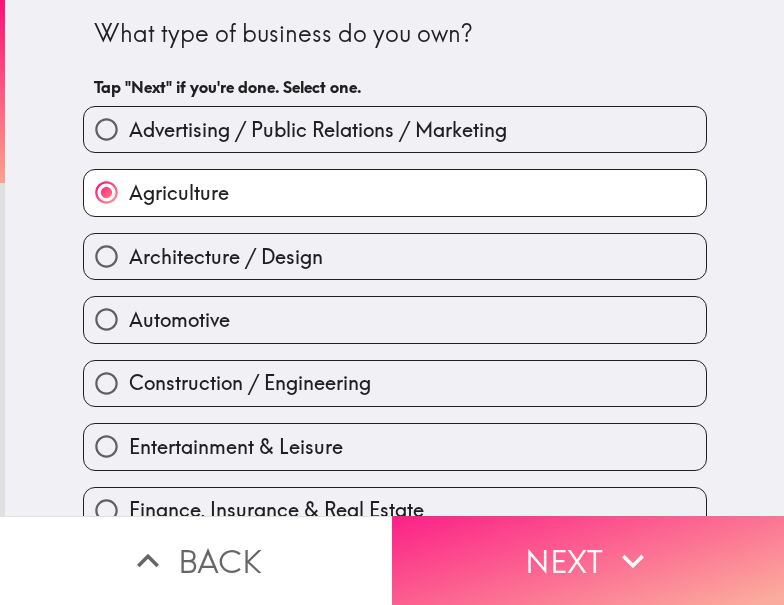 drag, startPoint x: 560, startPoint y: 534, endPoint x: 742, endPoint y: 540, distance: 182.09888 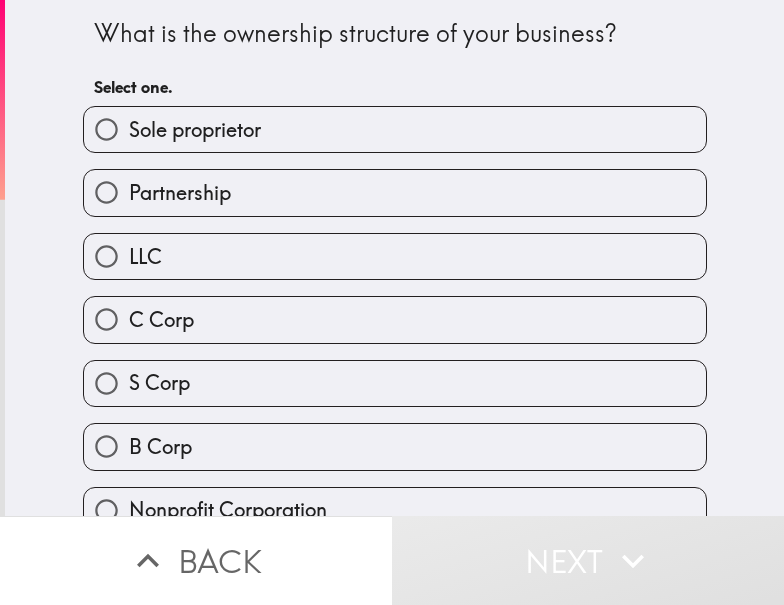 click on "Sole proprietor" at bounding box center (195, 130) 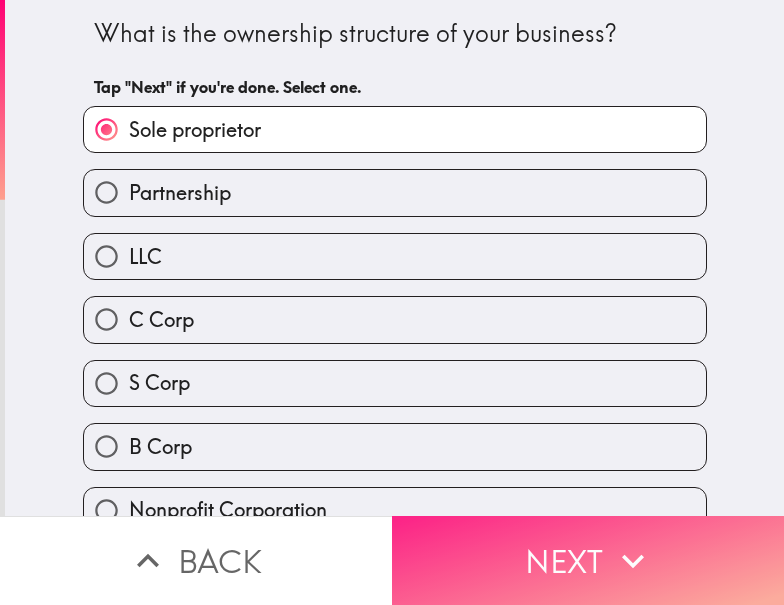 click 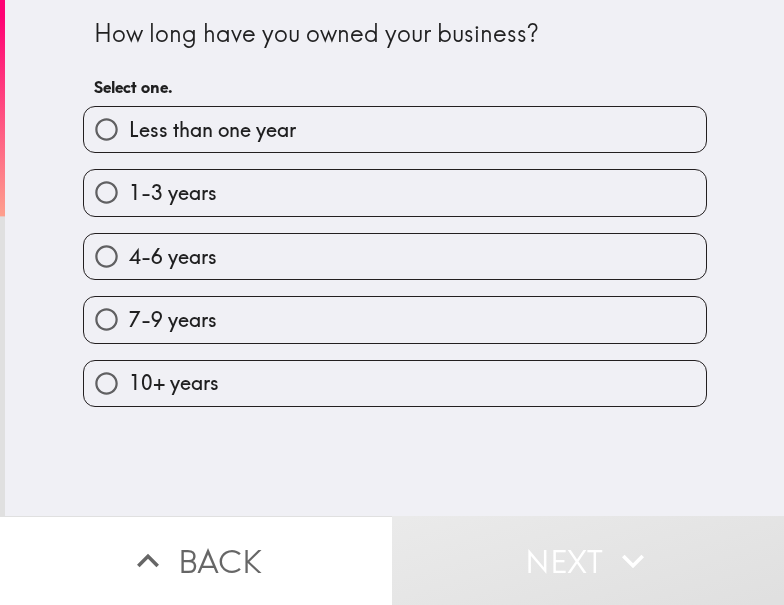 drag, startPoint x: 342, startPoint y: 271, endPoint x: 408, endPoint y: 271, distance: 66 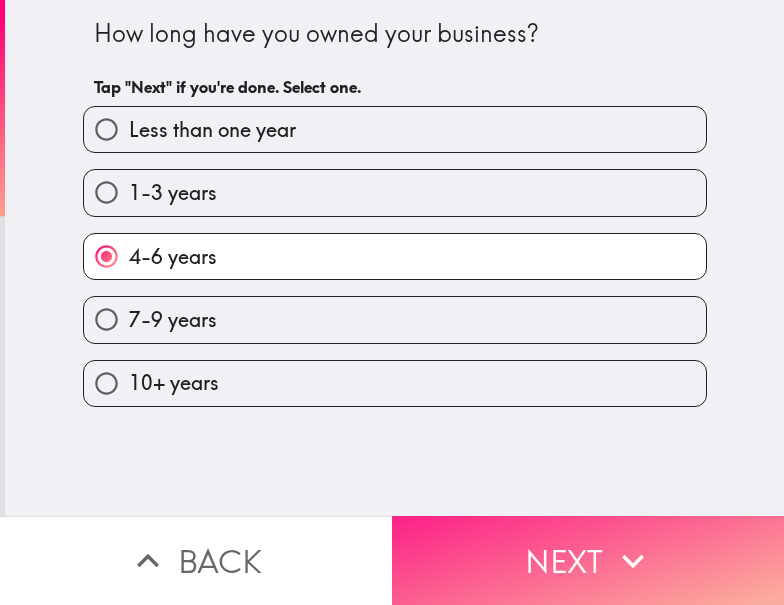 click on "Next" at bounding box center [588, 560] 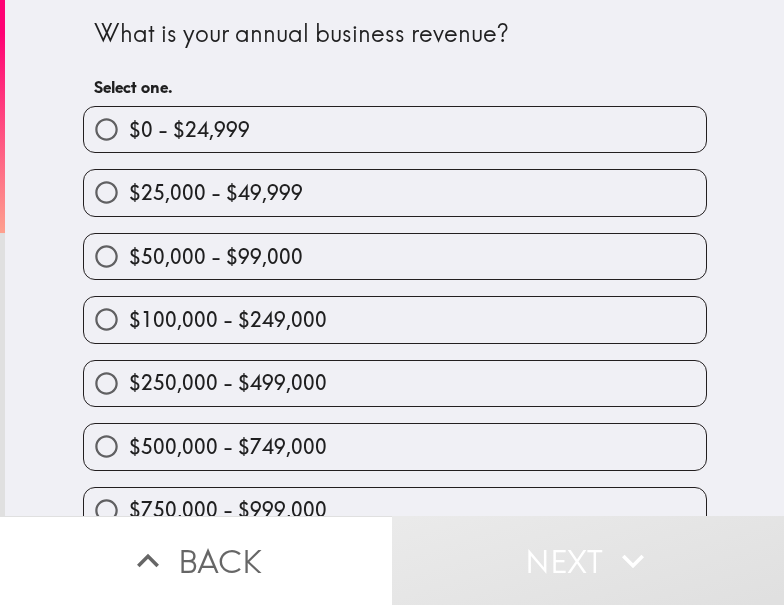 click on "$250,000 - $499,000" at bounding box center [395, 383] 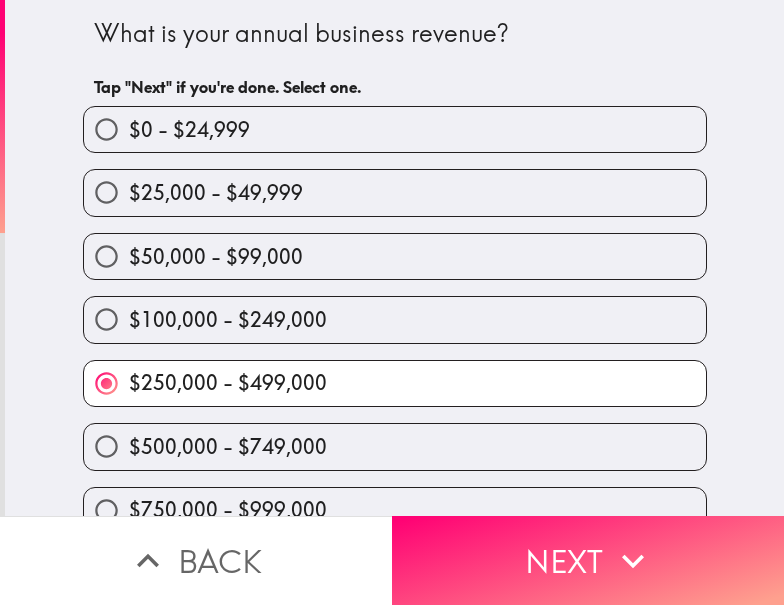 drag, startPoint x: 657, startPoint y: 537, endPoint x: 773, endPoint y: 537, distance: 116 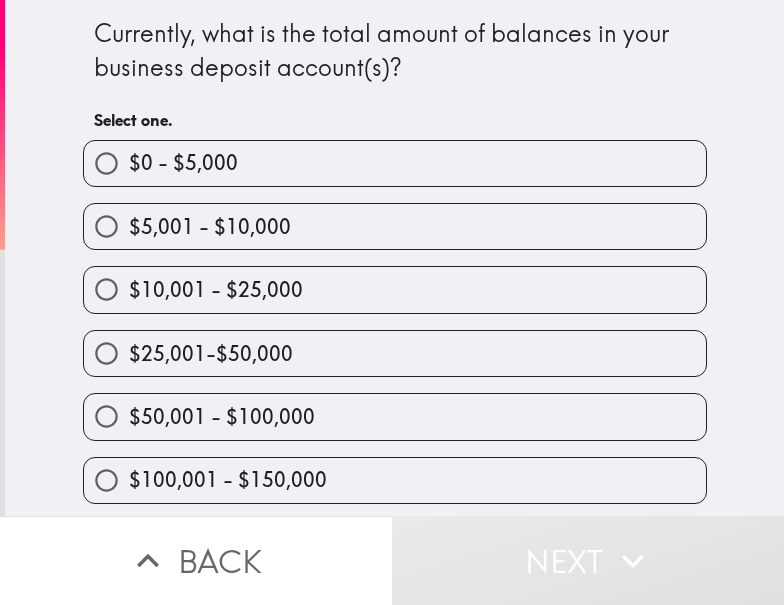 scroll, scrollTop: 200, scrollLeft: 0, axis: vertical 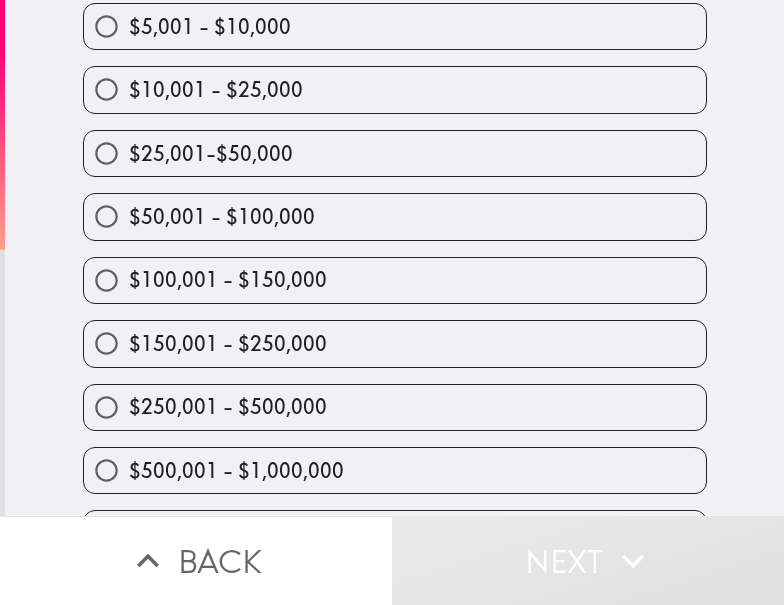 click on "$150,001 - $250,000" at bounding box center [228, 344] 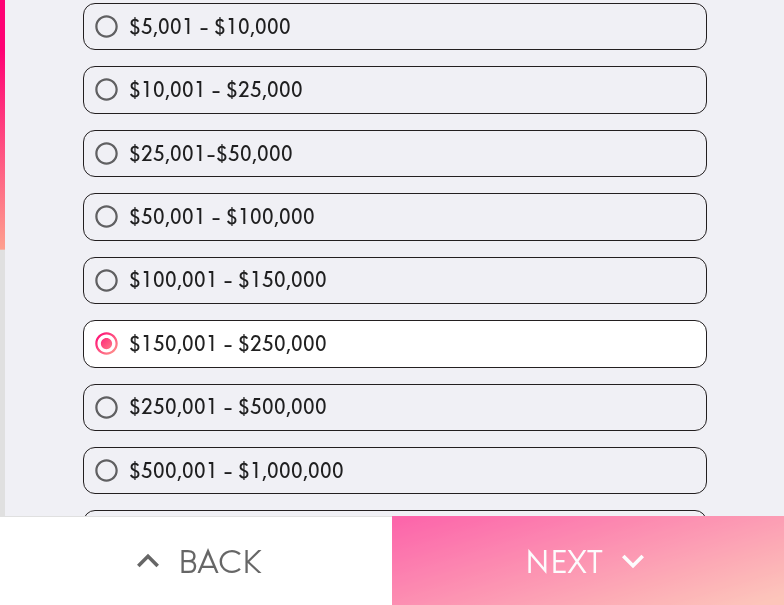 drag, startPoint x: 515, startPoint y: 567, endPoint x: 581, endPoint y: 564, distance: 66.068146 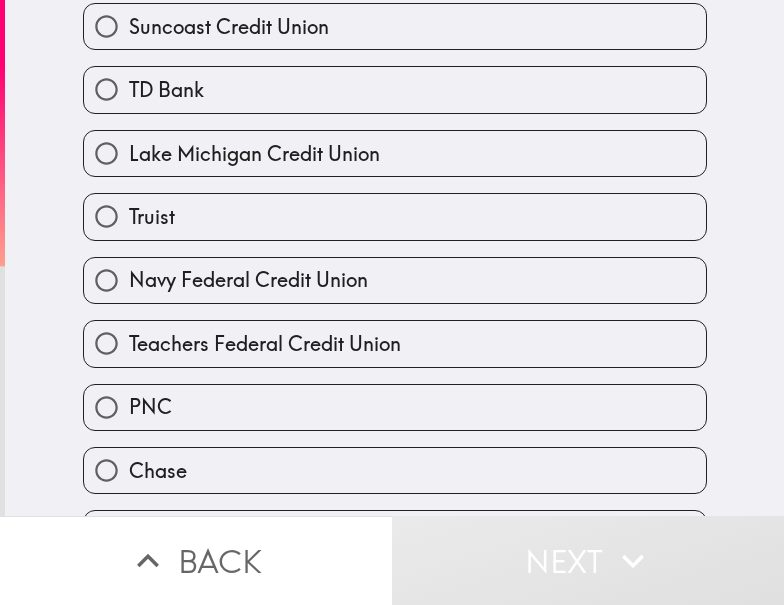 scroll, scrollTop: 300, scrollLeft: 0, axis: vertical 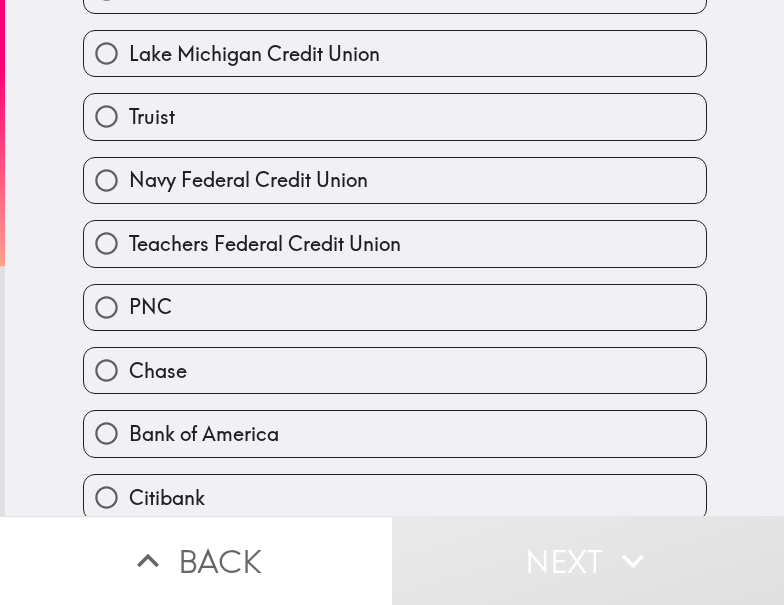 click on "Chase" at bounding box center (395, 370) 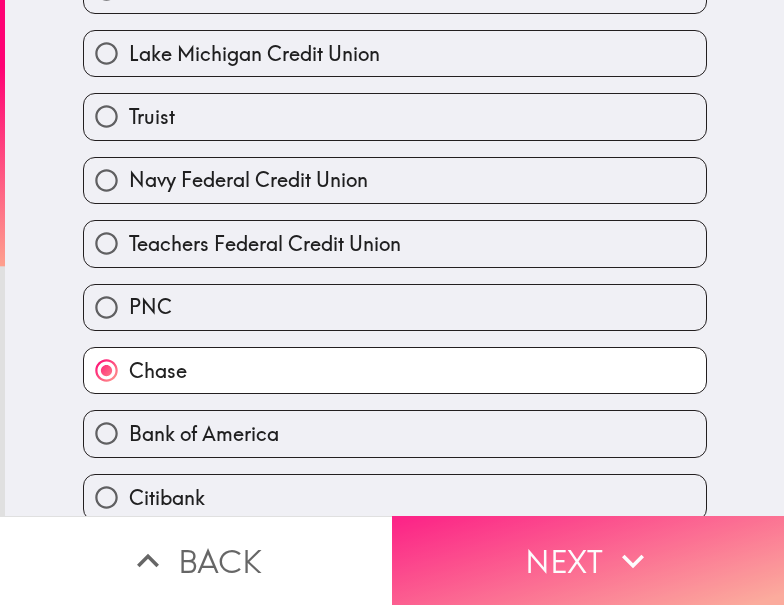 drag, startPoint x: 483, startPoint y: 547, endPoint x: 498, endPoint y: 552, distance: 15.811388 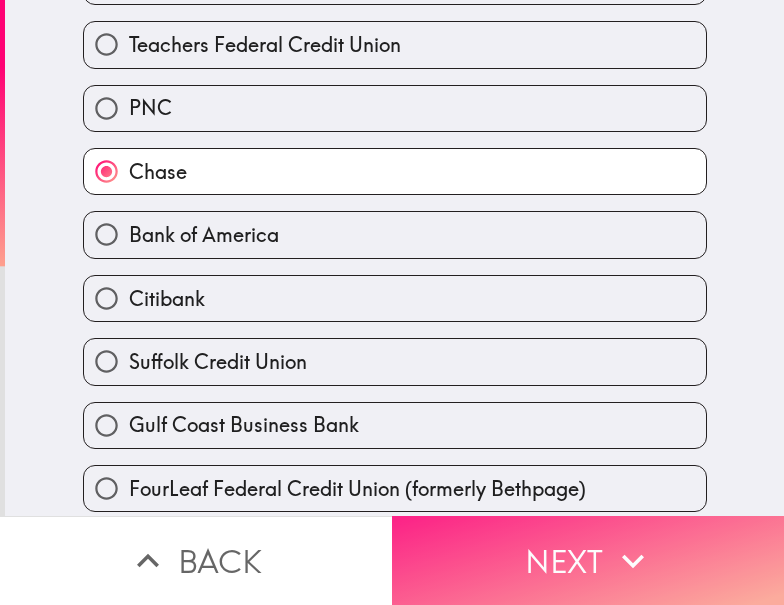 scroll, scrollTop: 0, scrollLeft: 0, axis: both 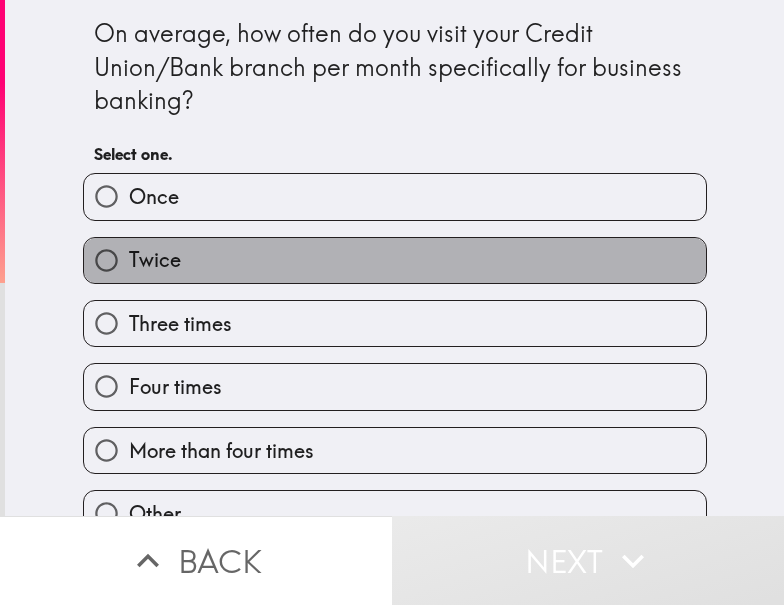 click on "Twice" at bounding box center [395, 260] 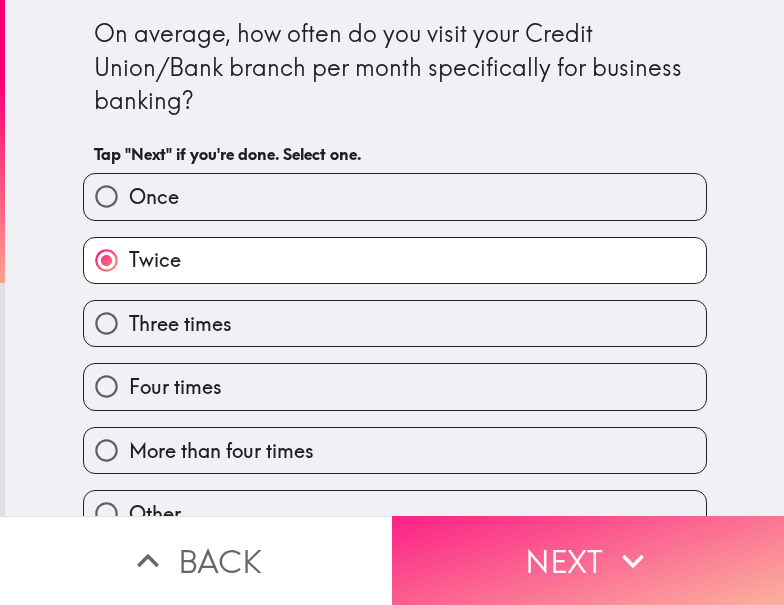 click on "Next" at bounding box center [588, 560] 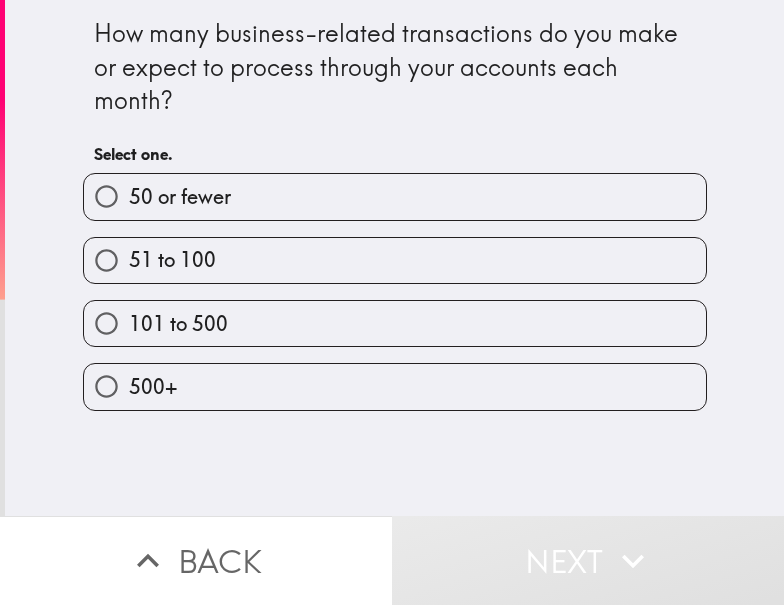 drag, startPoint x: 433, startPoint y: 273, endPoint x: 699, endPoint y: 262, distance: 266.22736 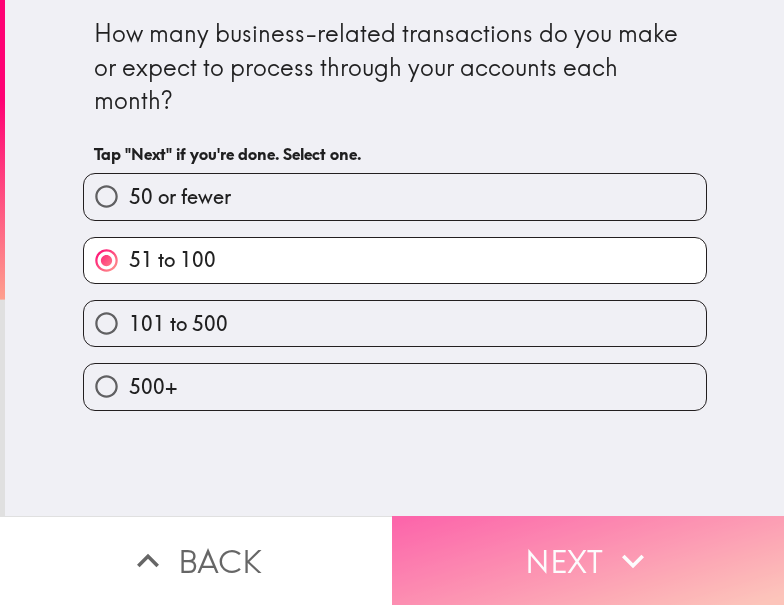 drag, startPoint x: 664, startPoint y: 542, endPoint x: 759, endPoint y: 543, distance: 95.005264 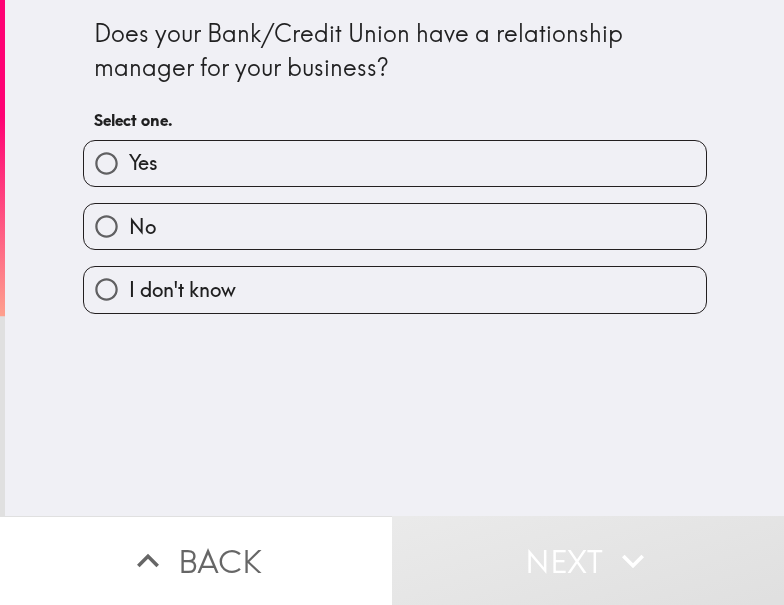 drag, startPoint x: 335, startPoint y: 172, endPoint x: 553, endPoint y: 171, distance: 218.00229 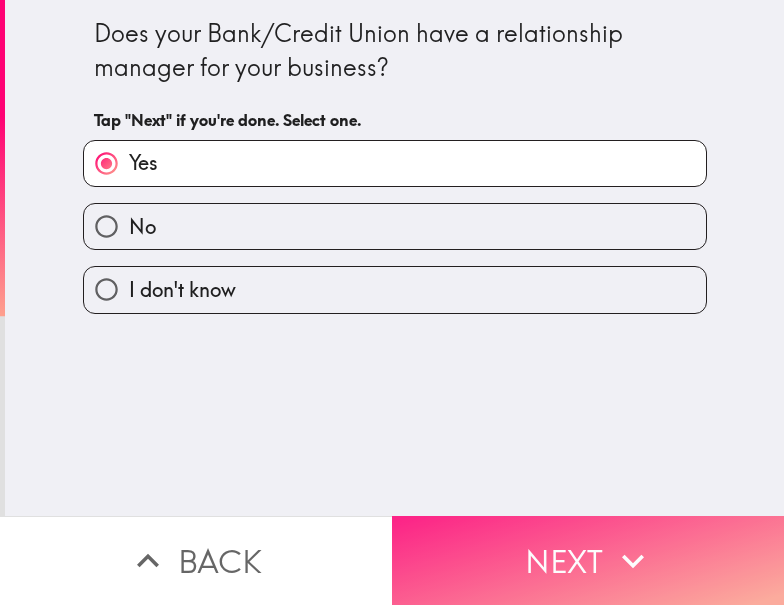 drag, startPoint x: 639, startPoint y: 550, endPoint x: 730, endPoint y: 539, distance: 91.66242 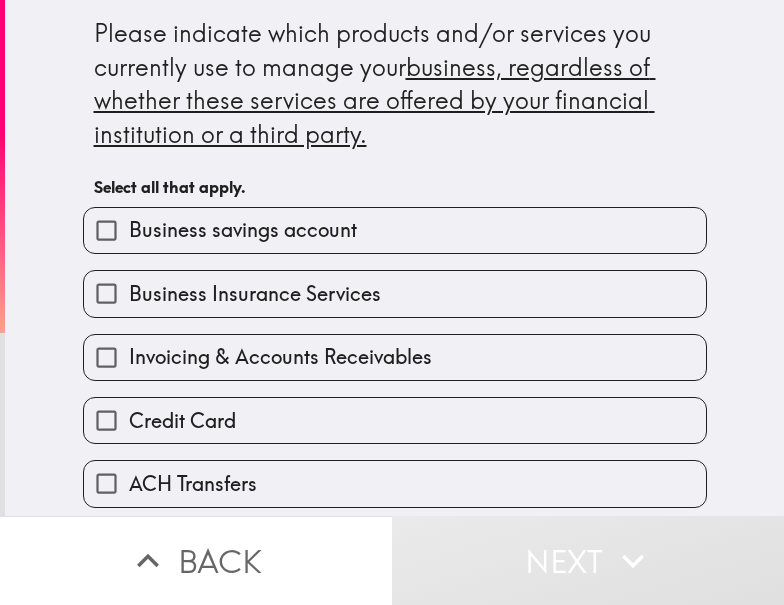 scroll, scrollTop: 100, scrollLeft: 0, axis: vertical 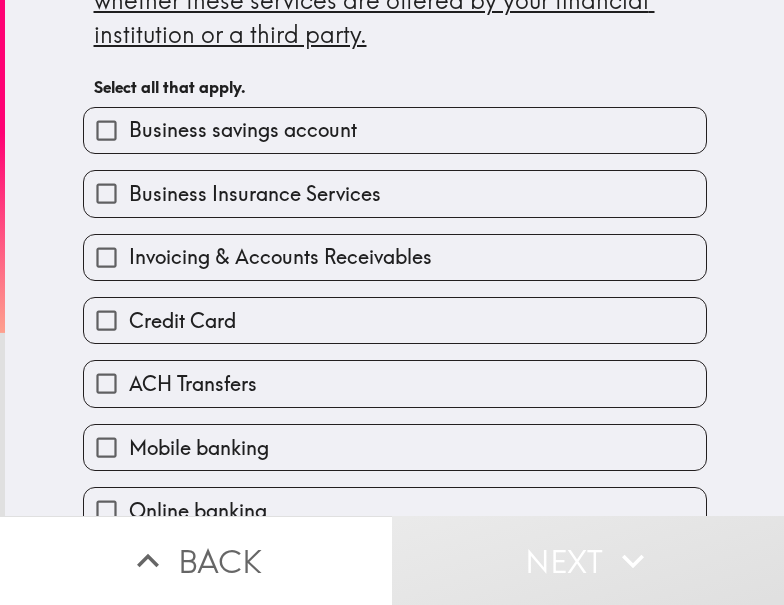 click on "Business savings account" at bounding box center [243, 130] 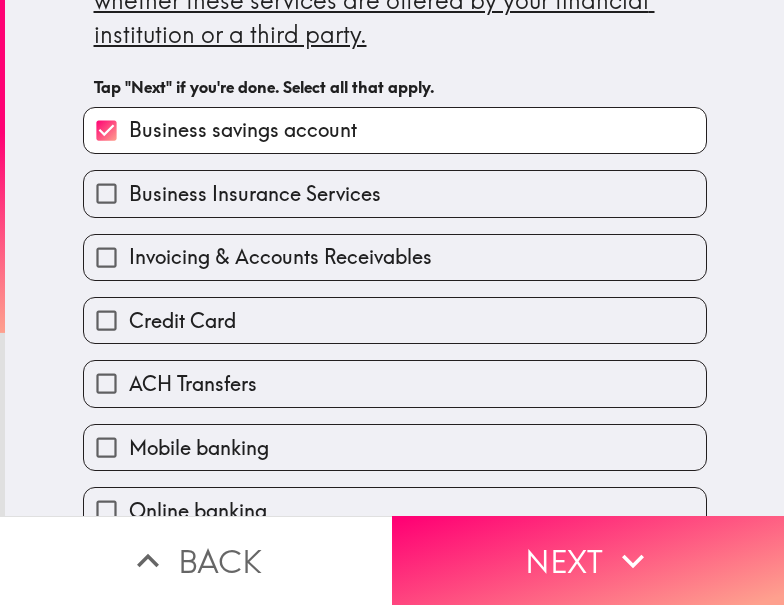 click on "Business Insurance Services" at bounding box center [255, 194] 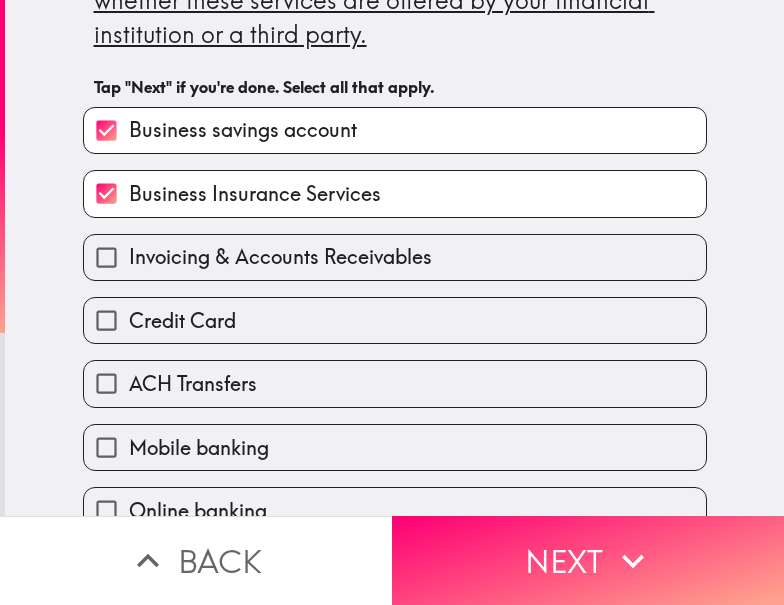 click on "Invoicing & Accounts Receivables" at bounding box center [280, 257] 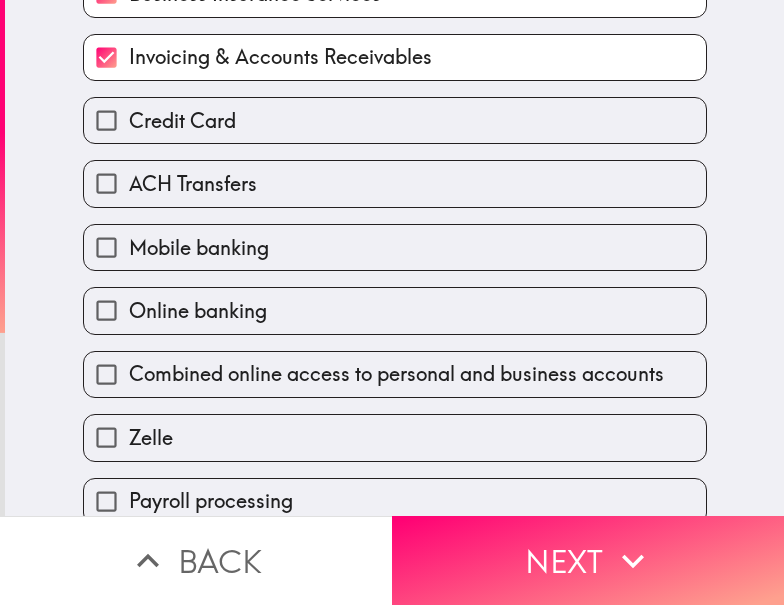 scroll, scrollTop: 400, scrollLeft: 0, axis: vertical 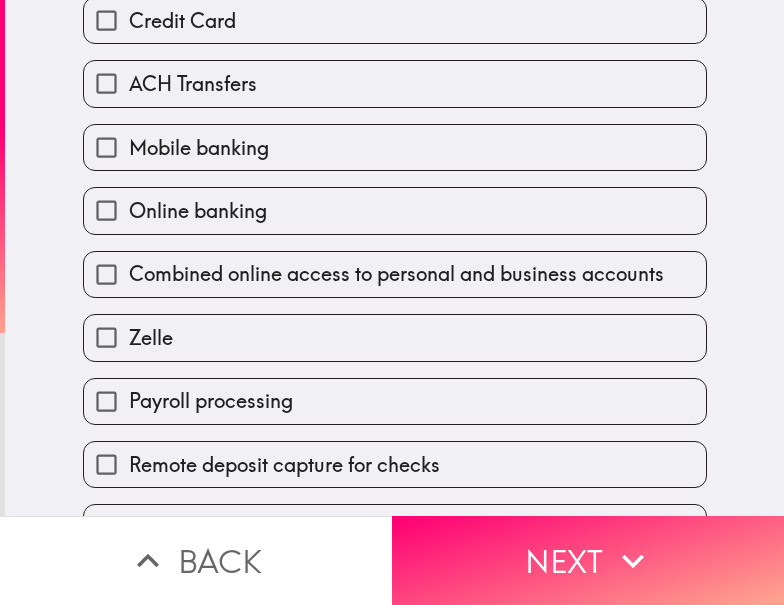 click on "Payroll processing" at bounding box center (211, 401) 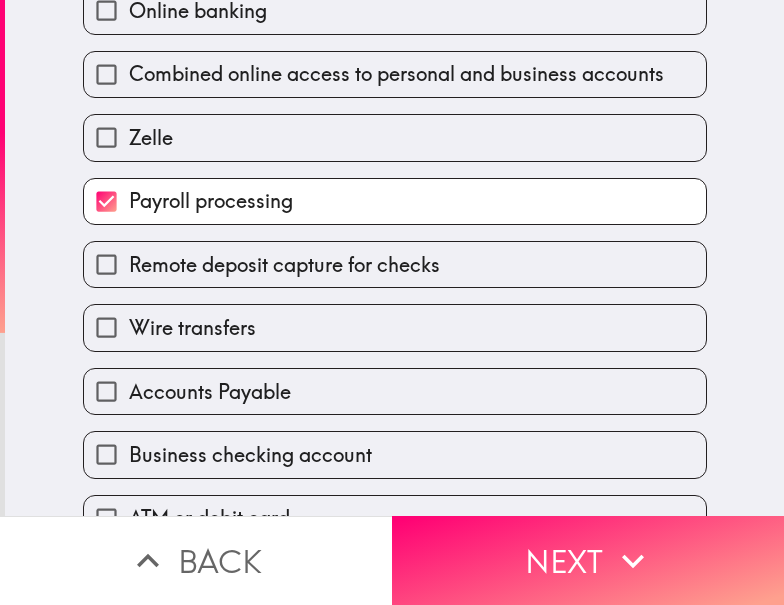 scroll, scrollTop: 700, scrollLeft: 0, axis: vertical 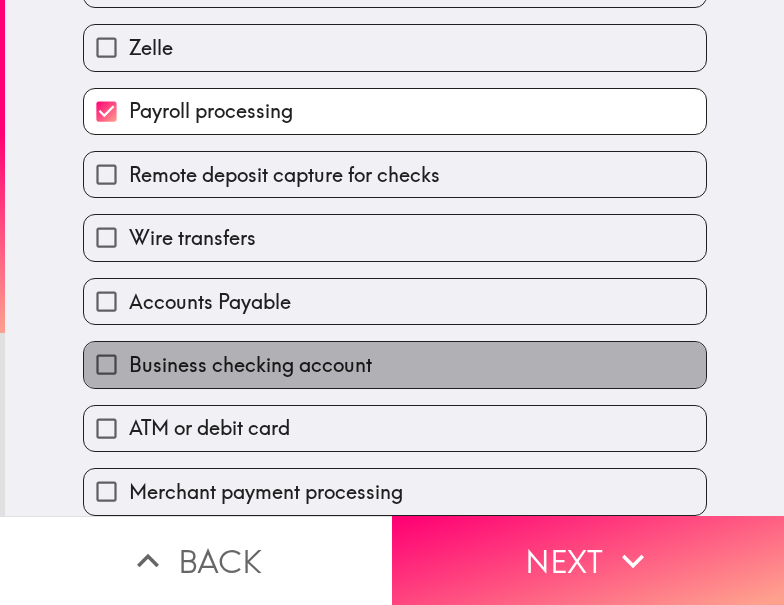 click on "Business checking account" at bounding box center (250, 365) 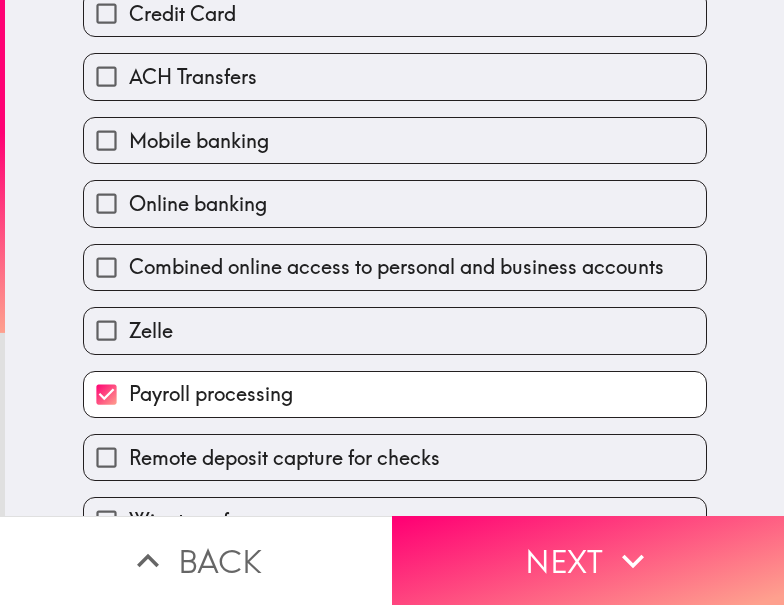 scroll, scrollTop: 107, scrollLeft: 0, axis: vertical 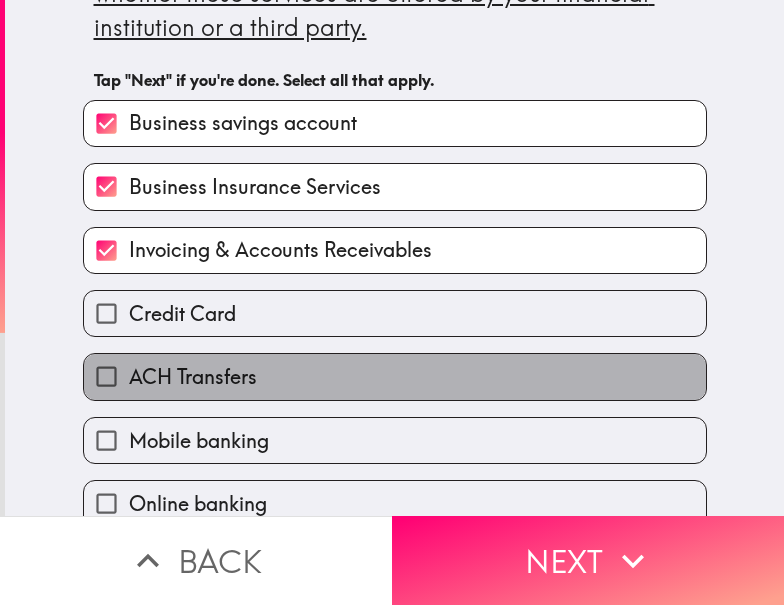 click on "ACH Transfers" at bounding box center (193, 377) 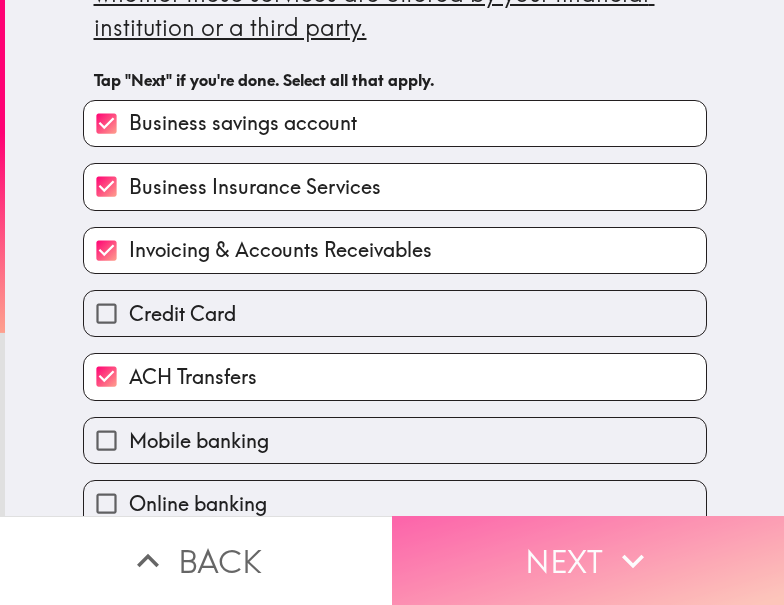 click on "Next" at bounding box center [588, 560] 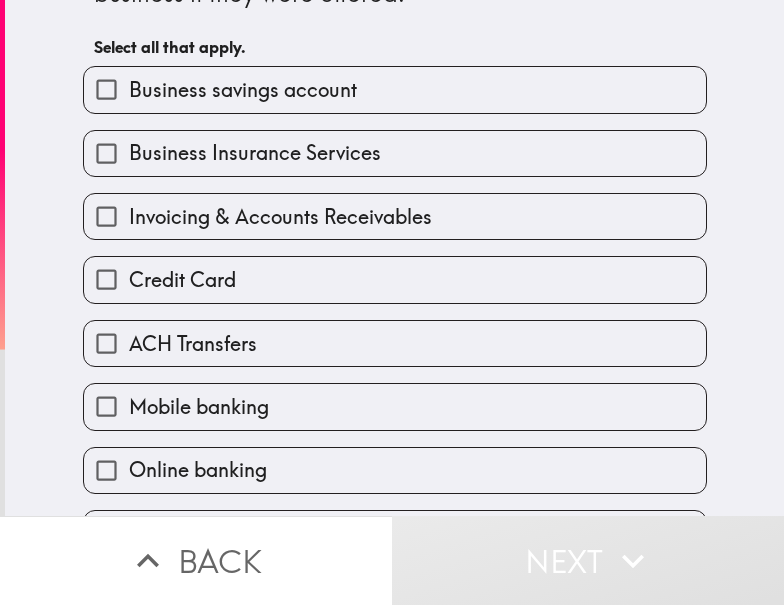 drag, startPoint x: 229, startPoint y: 281, endPoint x: 311, endPoint y: 281, distance: 82 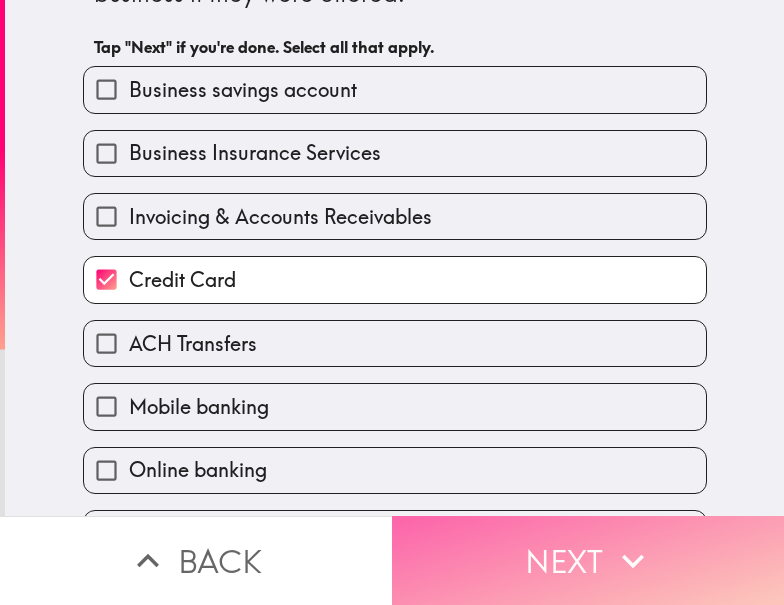 click on "Next" at bounding box center (588, 560) 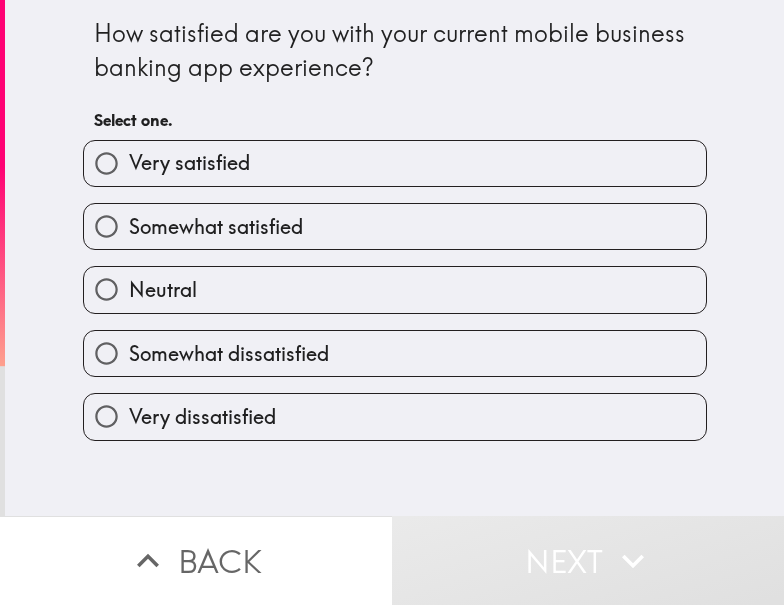 scroll, scrollTop: 0, scrollLeft: 0, axis: both 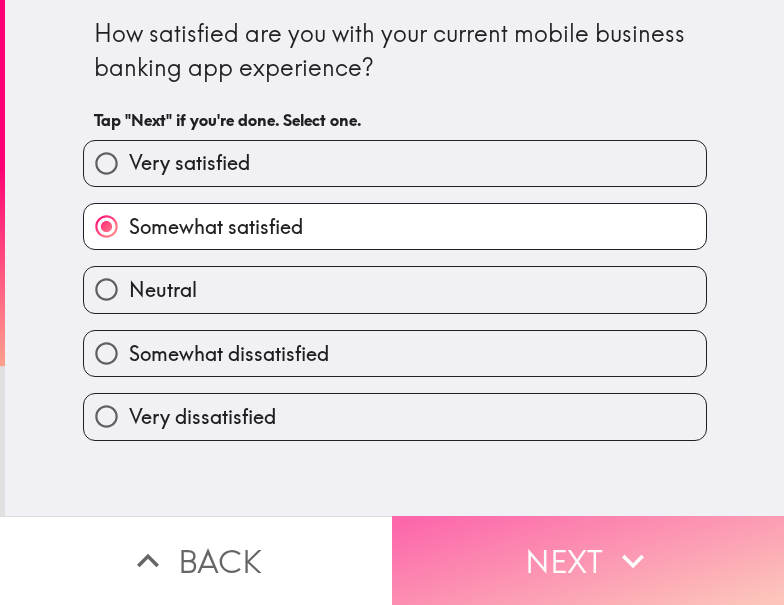 drag, startPoint x: 442, startPoint y: 555, endPoint x: 690, endPoint y: 555, distance: 248 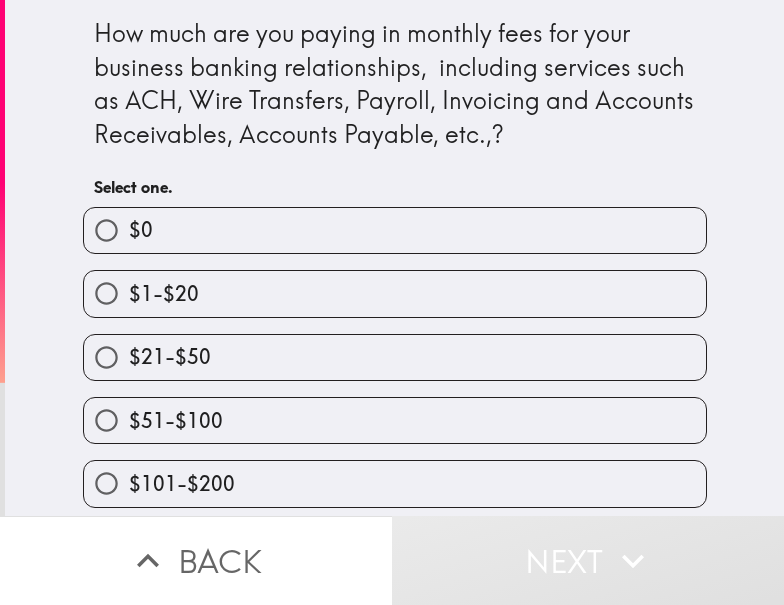 drag, startPoint x: 259, startPoint y: 350, endPoint x: 399, endPoint y: 373, distance: 141.87671 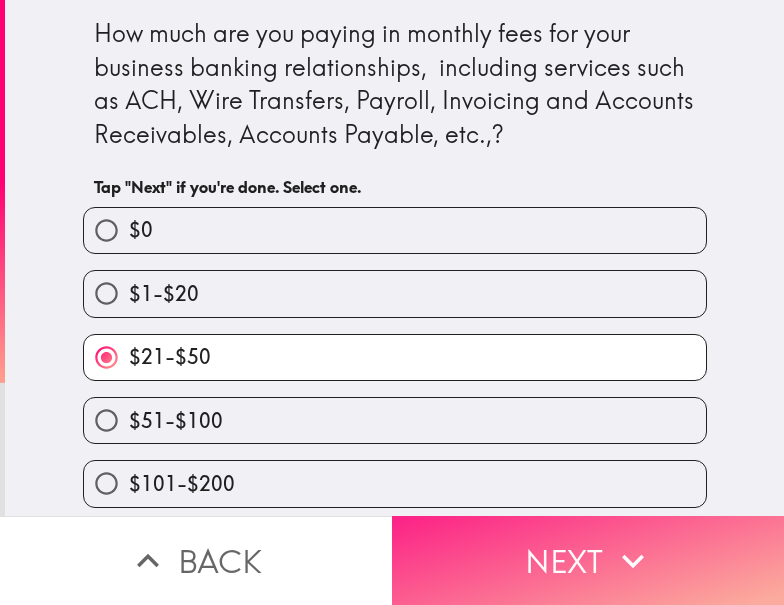 click on "Next" at bounding box center [588, 560] 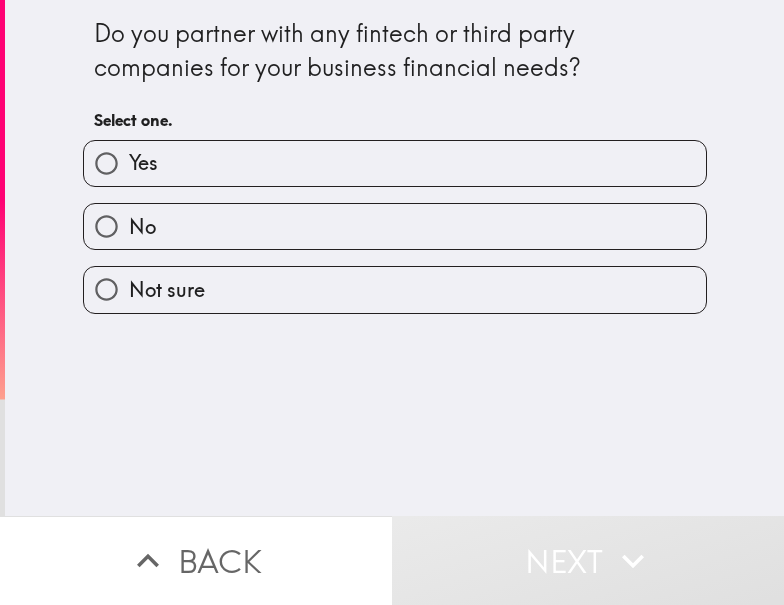 click on "Yes" at bounding box center [395, 163] 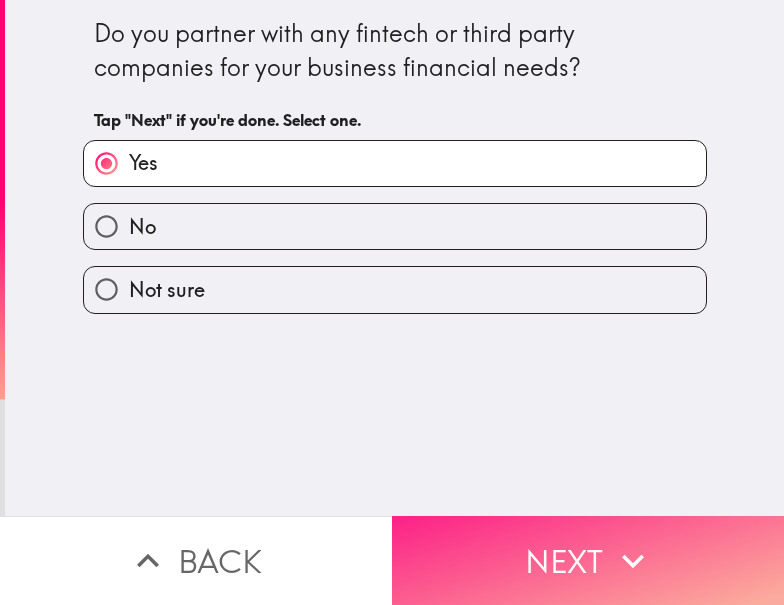 drag, startPoint x: 493, startPoint y: 537, endPoint x: 503, endPoint y: 535, distance: 10.198039 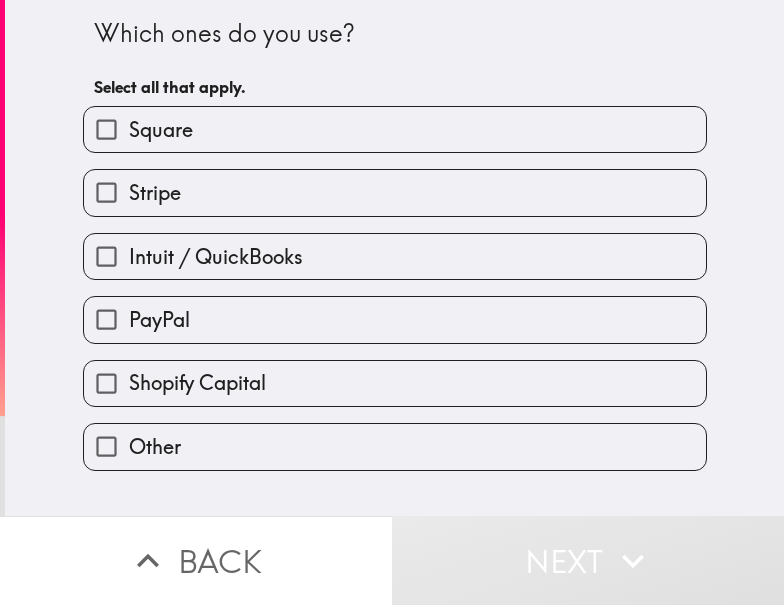 click on "Intuit / QuickBooks" at bounding box center [216, 257] 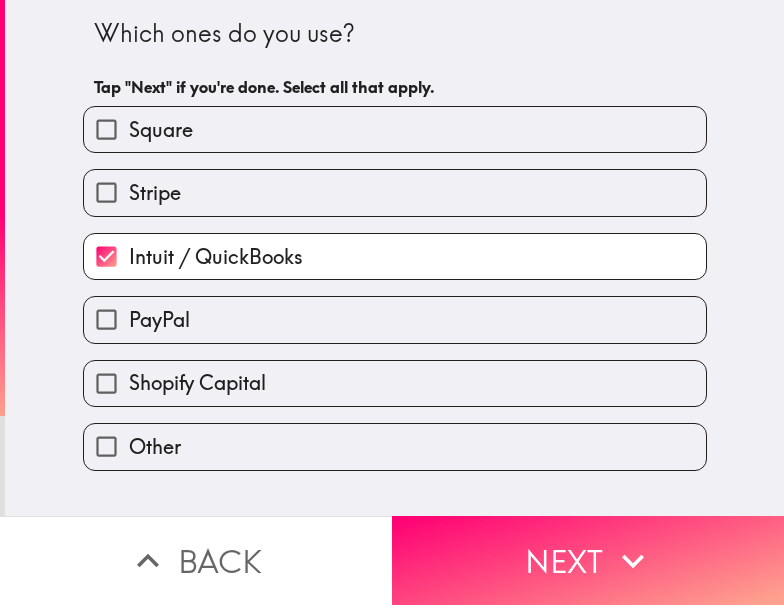 click on "PayPal" at bounding box center (395, 319) 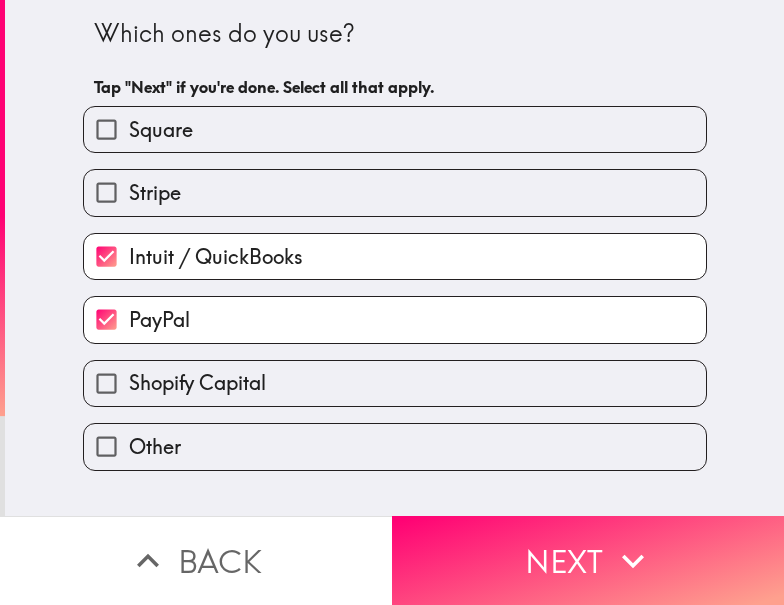 click on "Stripe" at bounding box center [395, 192] 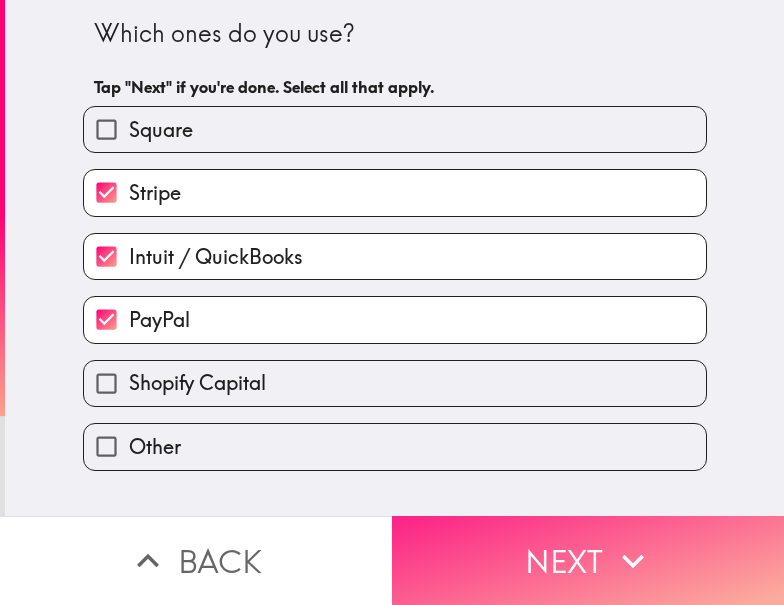 drag, startPoint x: 552, startPoint y: 543, endPoint x: 620, endPoint y: 543, distance: 68 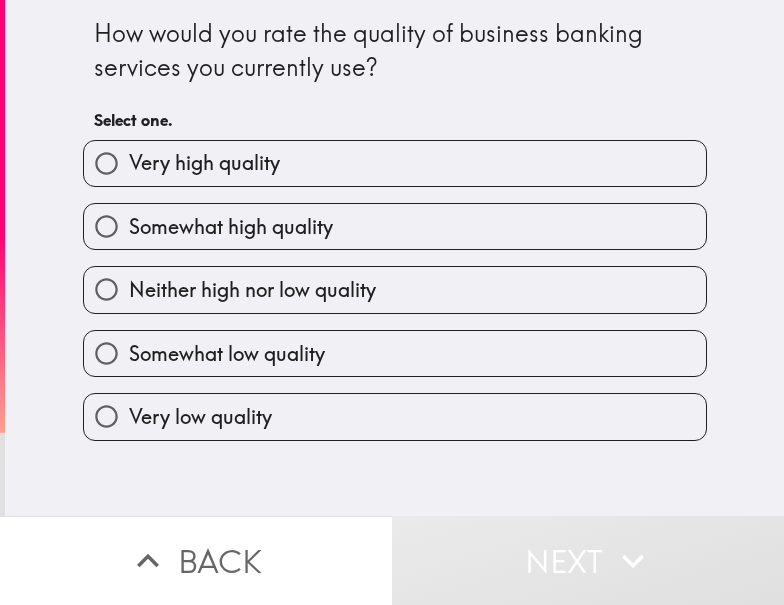 click on "Somewhat high quality" at bounding box center (231, 227) 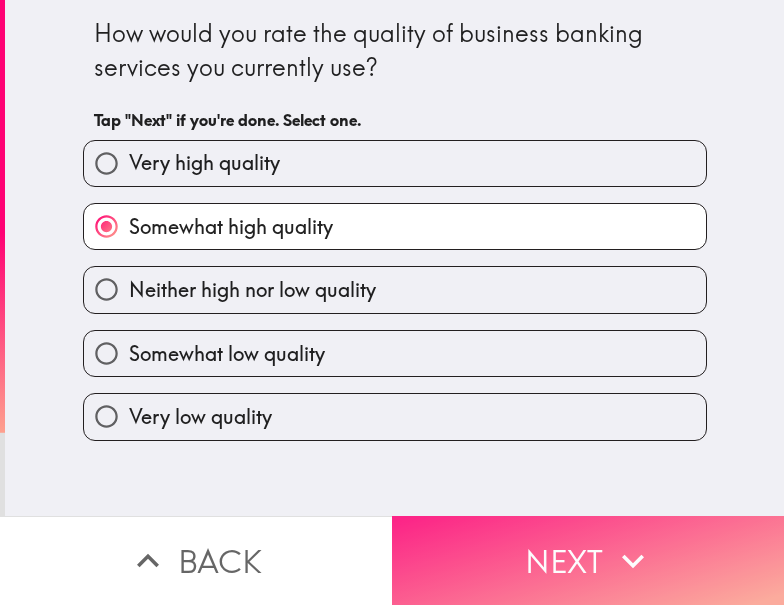 drag, startPoint x: 553, startPoint y: 532, endPoint x: 716, endPoint y: 534, distance: 163.01227 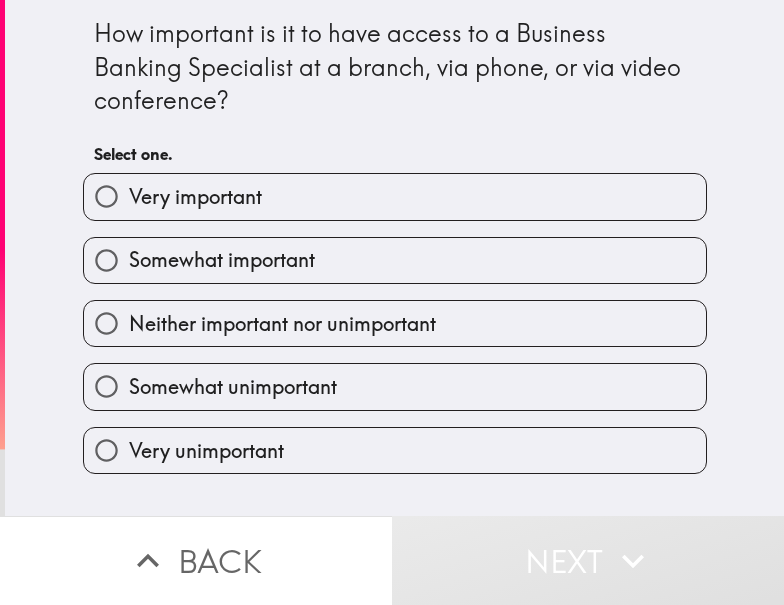 drag, startPoint x: 283, startPoint y: 257, endPoint x: 720, endPoint y: 236, distance: 437.50427 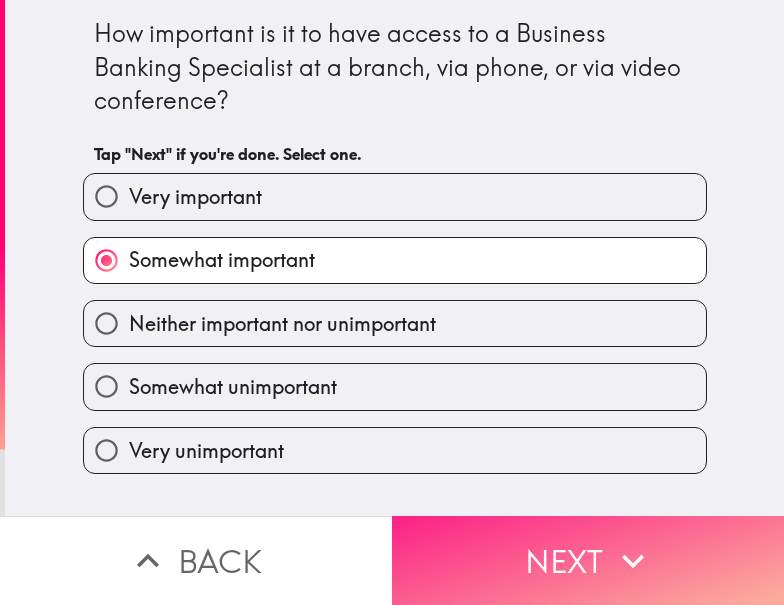 drag, startPoint x: 604, startPoint y: 577, endPoint x: 760, endPoint y: 553, distance: 157.83536 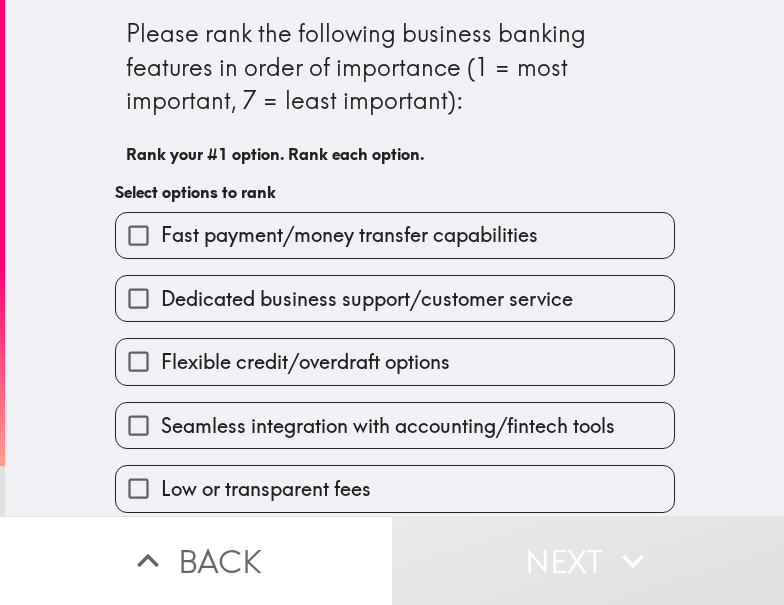 click on "Seamless integration with accounting/fintech tools" at bounding box center [387, 417] 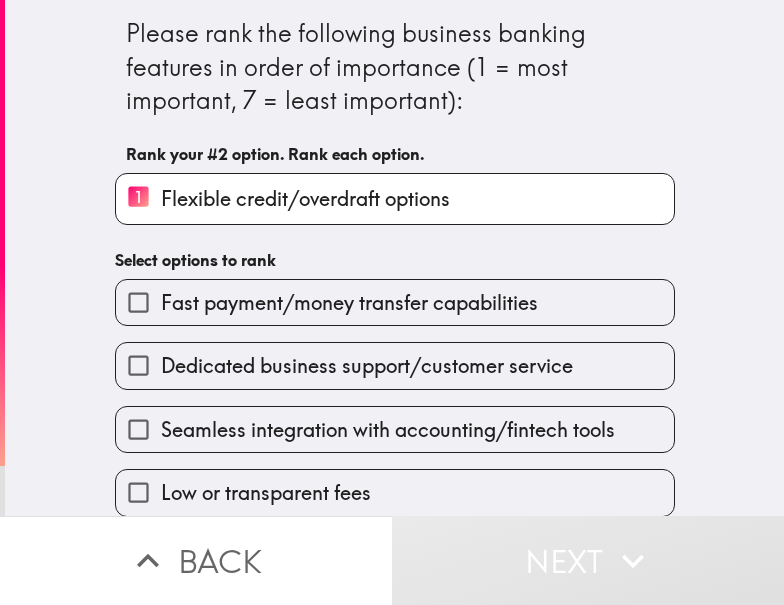 click on "Seamless integration with accounting/fintech tools" at bounding box center (395, 429) 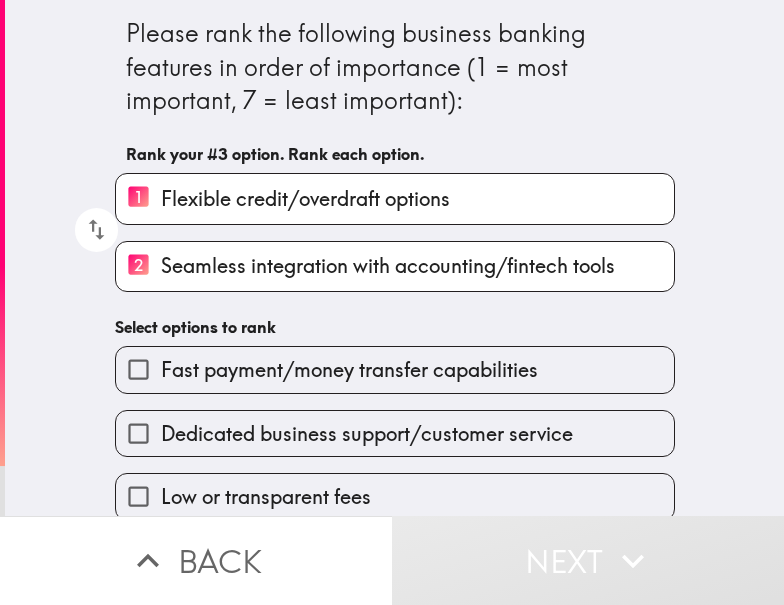 scroll, scrollTop: 149, scrollLeft: 0, axis: vertical 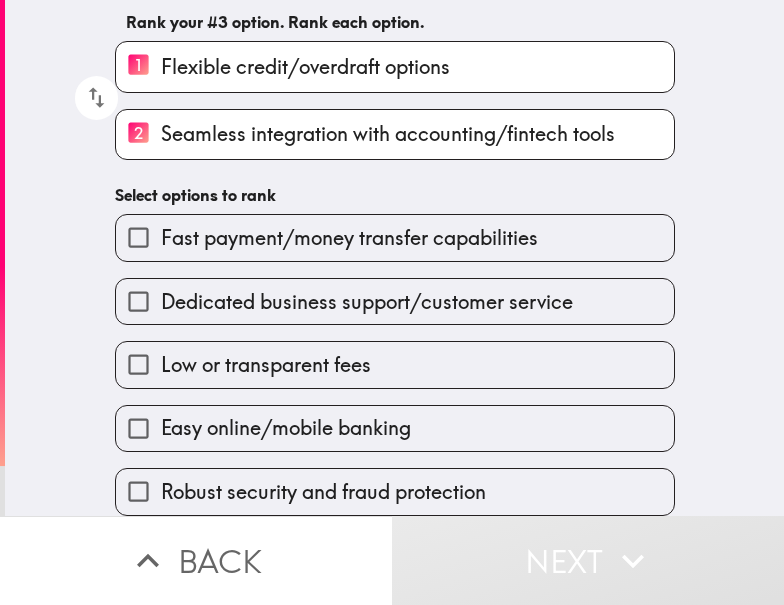 click on "Easy online/mobile banking" at bounding box center (286, 428) 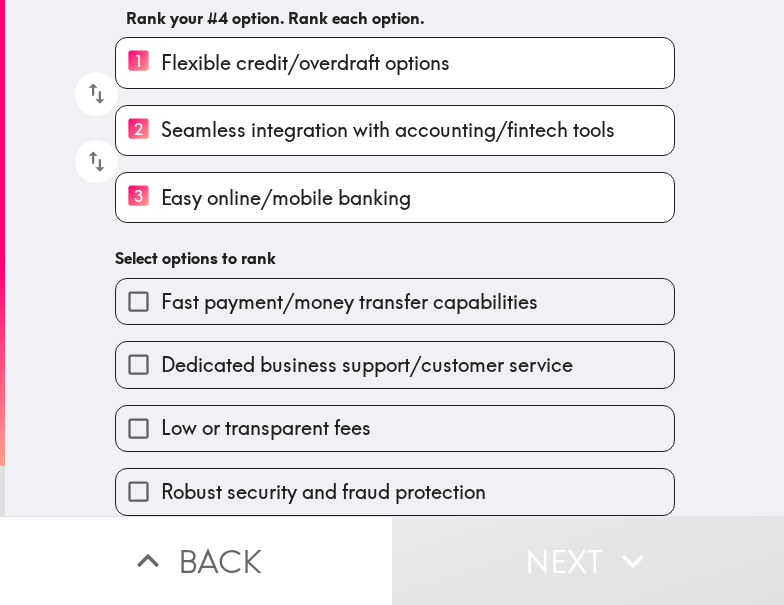 click on "Fast payment/money transfer capabilities" at bounding box center (395, 301) 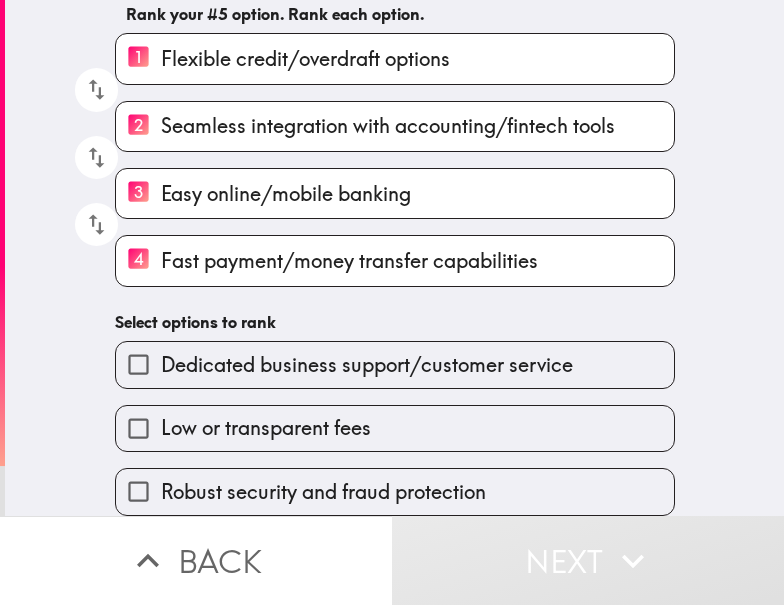 click on "Dedicated business support/customer service" at bounding box center (395, 364) 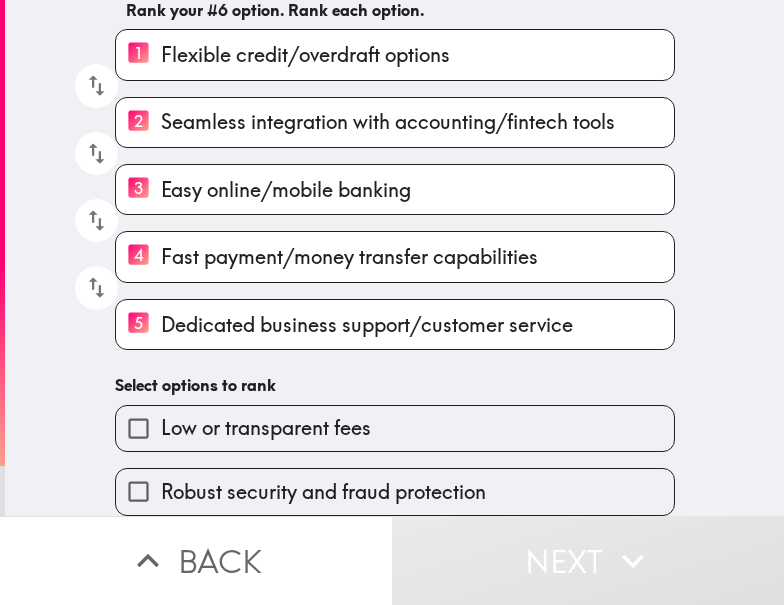 click on "Robust security and fraud protection" at bounding box center [387, 483] 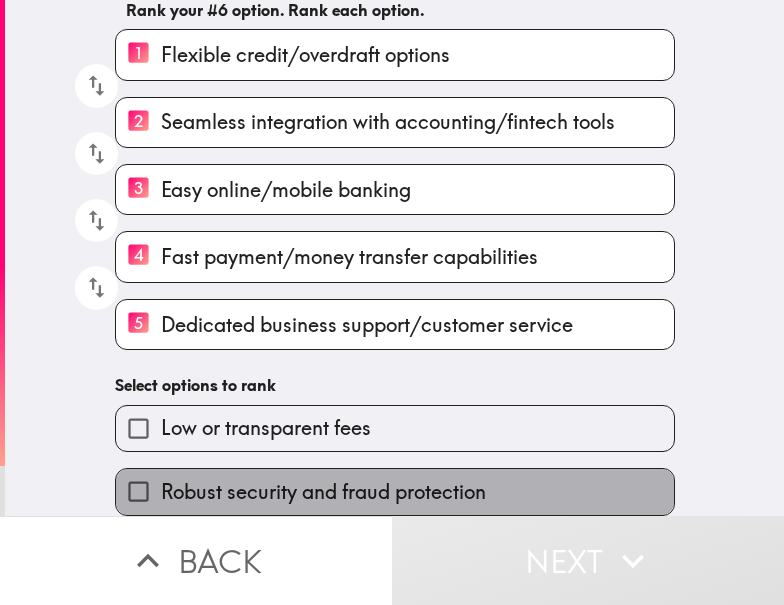 click on "Robust security and fraud protection" at bounding box center [323, 492] 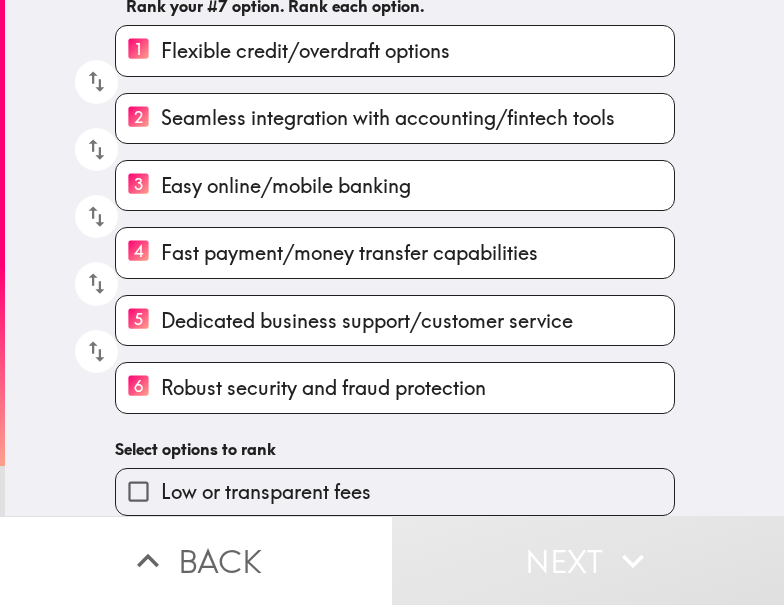 click on "Low or transparent fees" at bounding box center (266, 492) 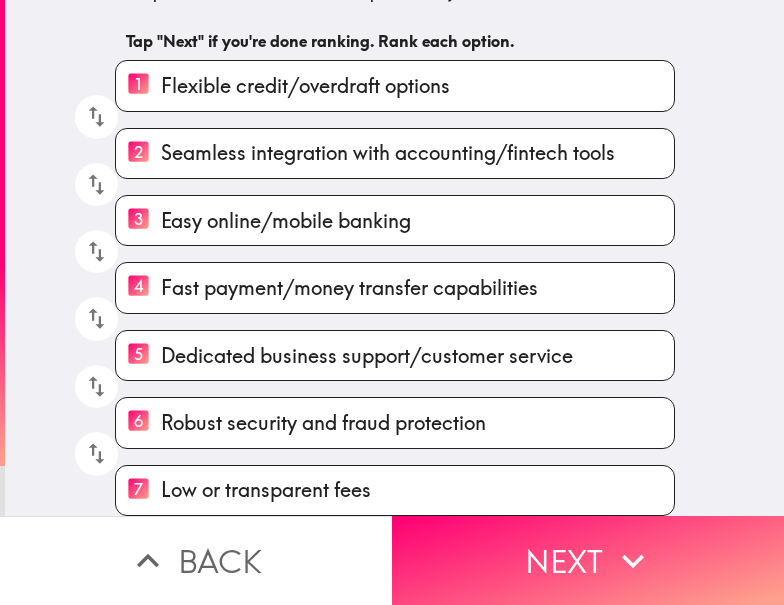 scroll, scrollTop: 130, scrollLeft: 0, axis: vertical 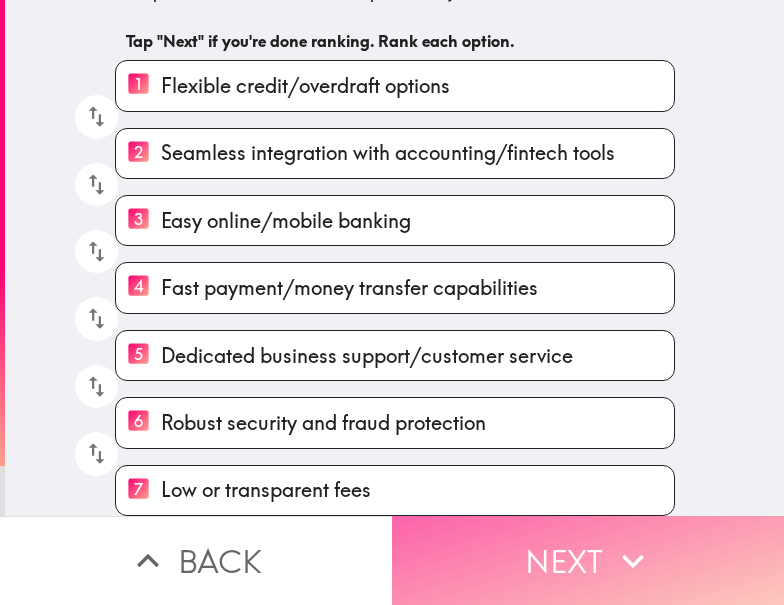 drag, startPoint x: 630, startPoint y: 531, endPoint x: 765, endPoint y: 542, distance: 135.4474 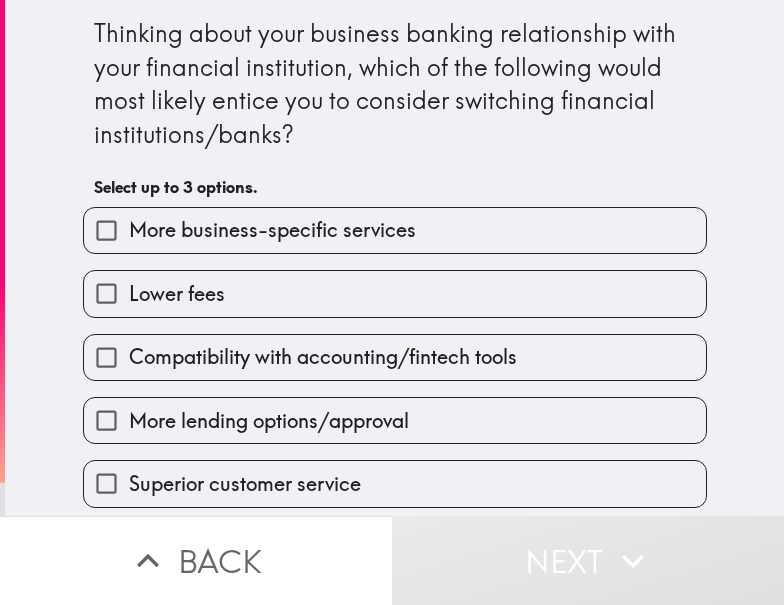 drag, startPoint x: 375, startPoint y: 230, endPoint x: 338, endPoint y: 262, distance: 48.9183 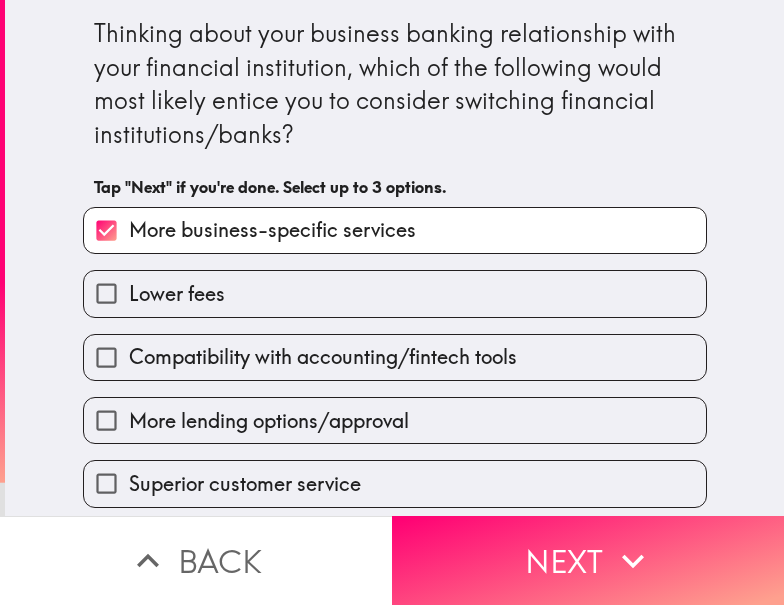 click on "Compatibility with accounting/fintech tools" at bounding box center [395, 357] 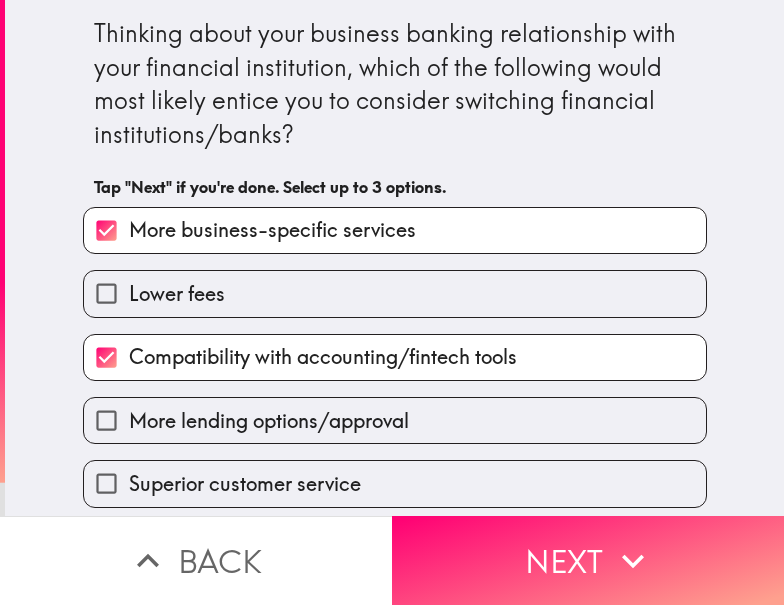 click on "More lending options/approval" at bounding box center (269, 421) 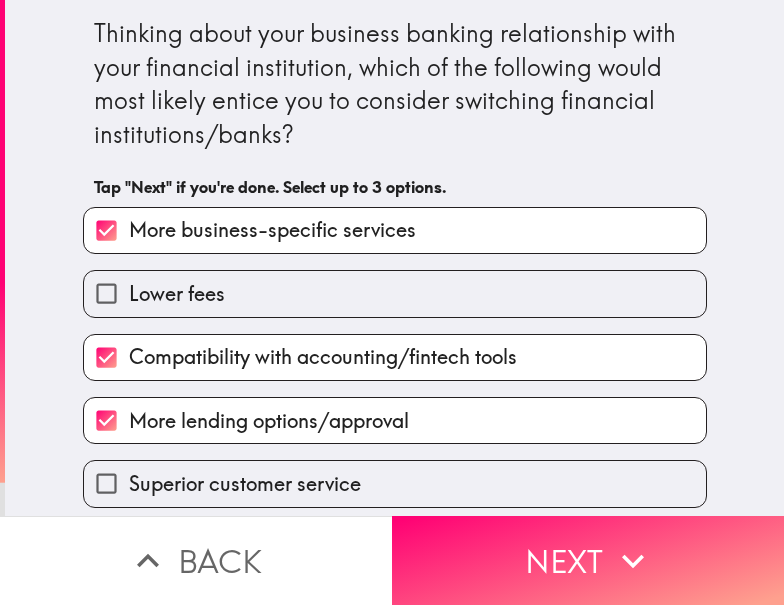 drag, startPoint x: 559, startPoint y: 556, endPoint x: 724, endPoint y: 556, distance: 165 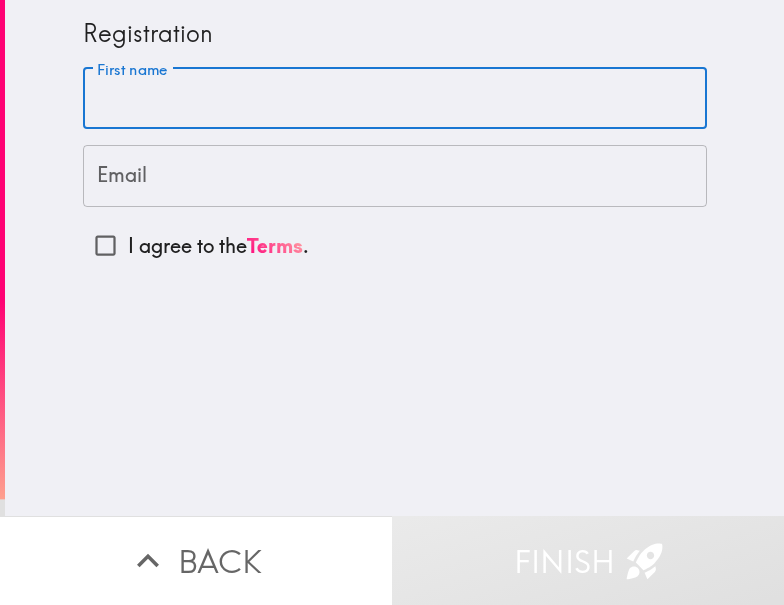 click on "[FIRST] [FIRST]" at bounding box center (395, 99) 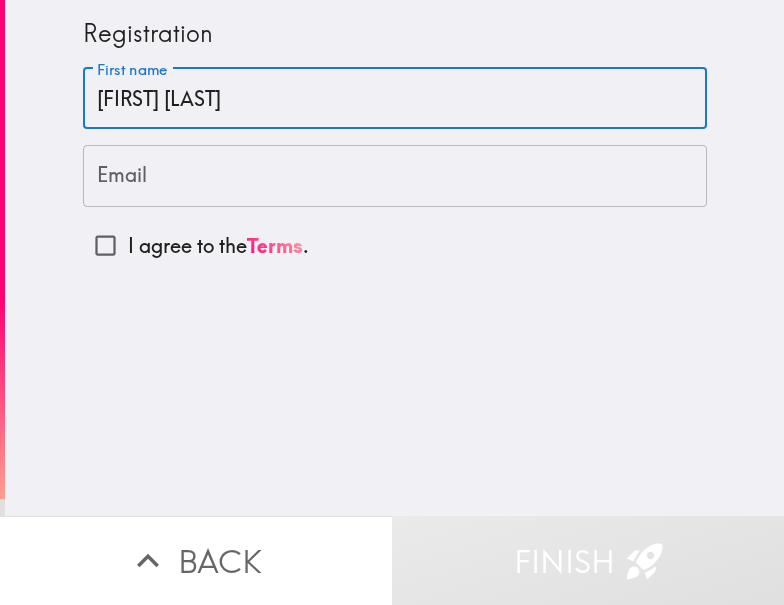 type on "[FIRST] [LAST]" 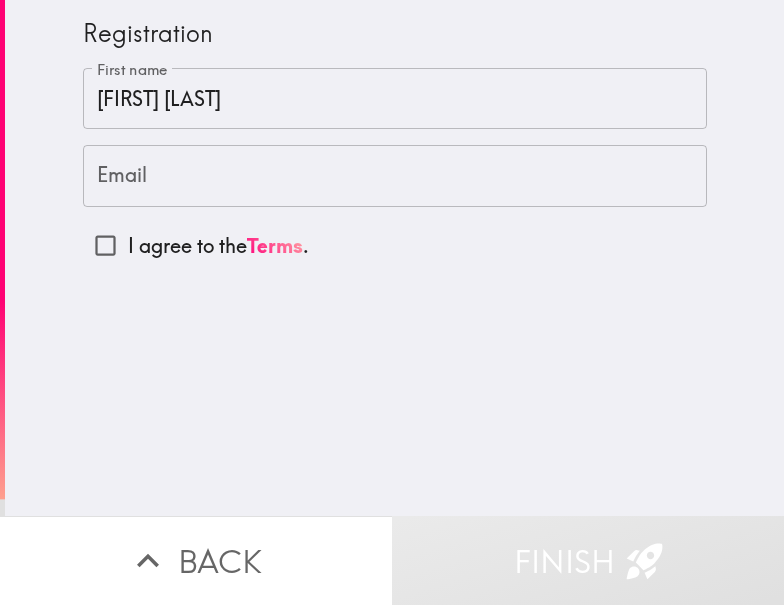 click on "Email" at bounding box center [395, 176] 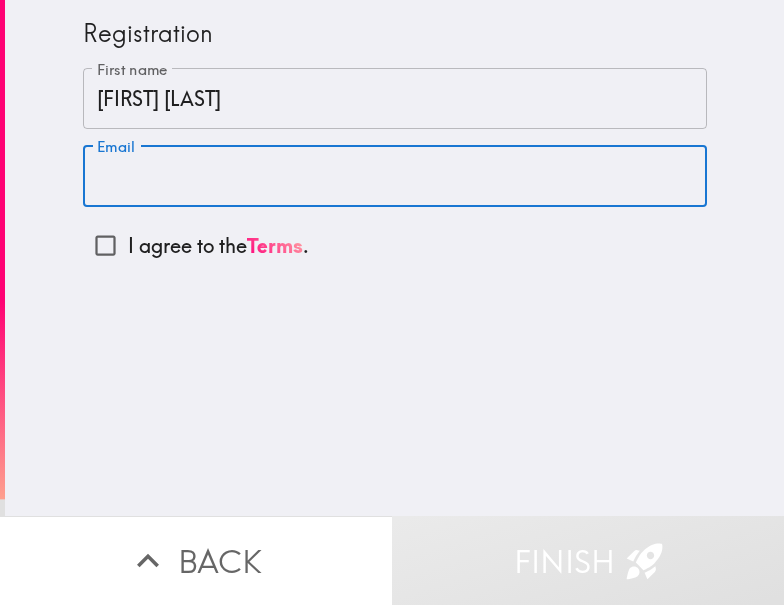 paste on "[USERNAME]@[DOMAIN]" 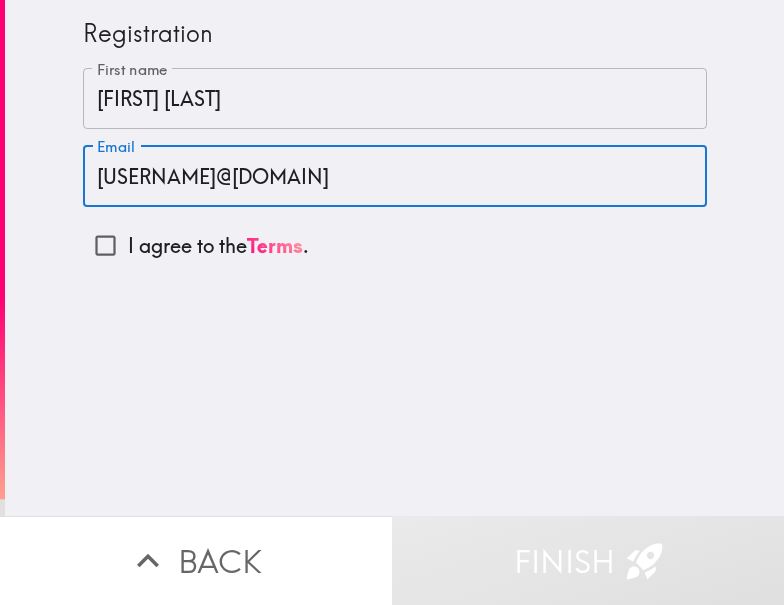type on "[USERNAME]@[DOMAIN]" 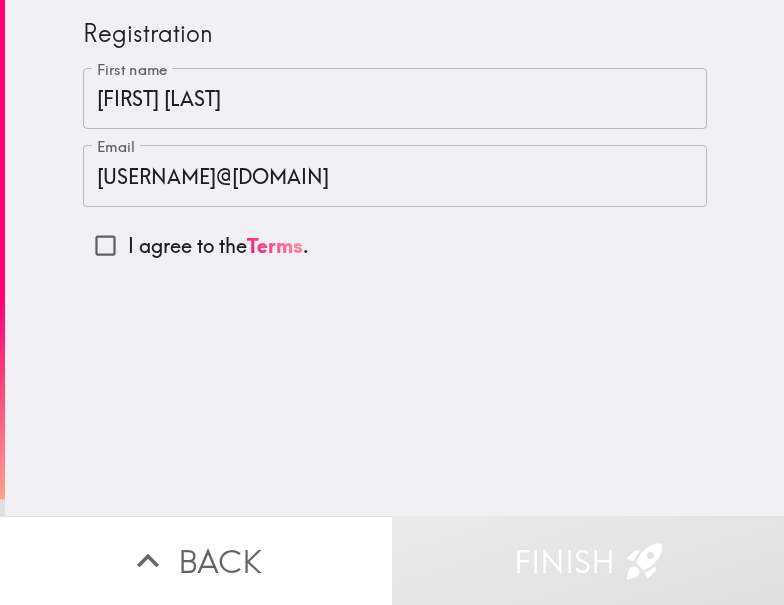 click on "[FIRST] [LAST]" at bounding box center [395, 99] 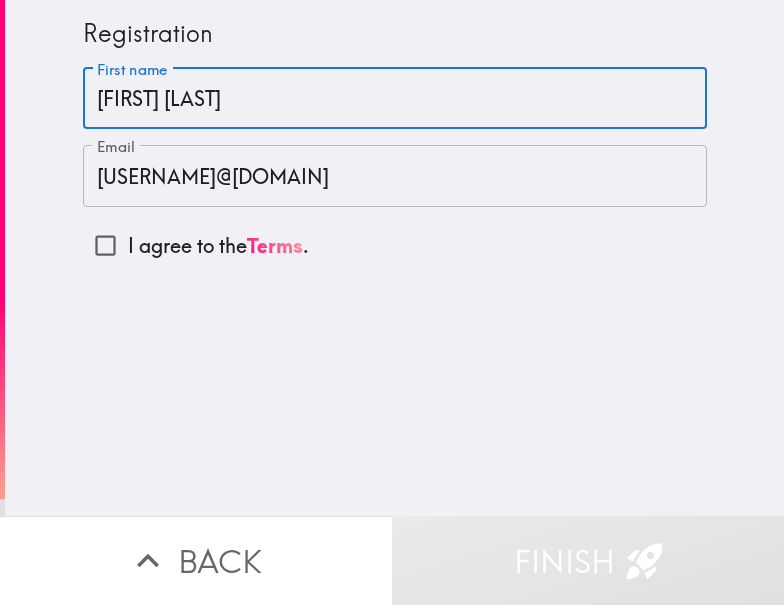 click on "[FIRST] [LAST]" at bounding box center [395, 99] 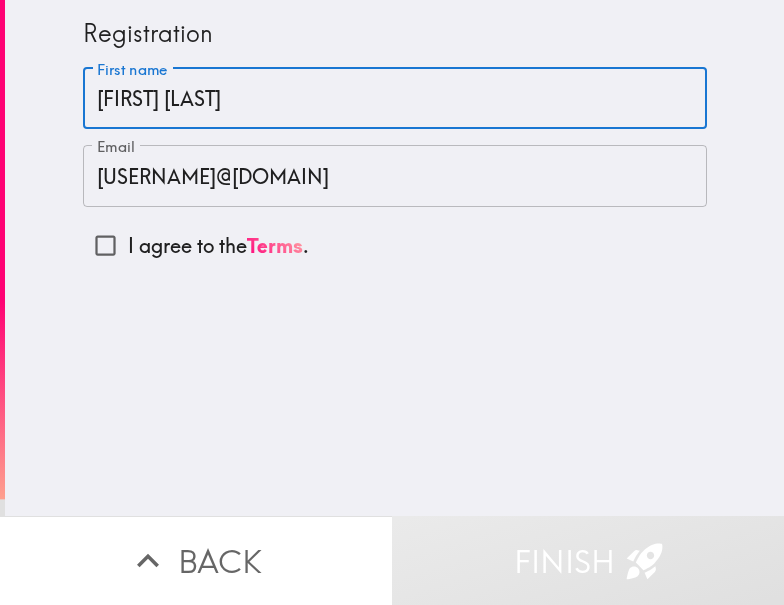 click on "[FIRST] [LAST]" at bounding box center (395, 99) 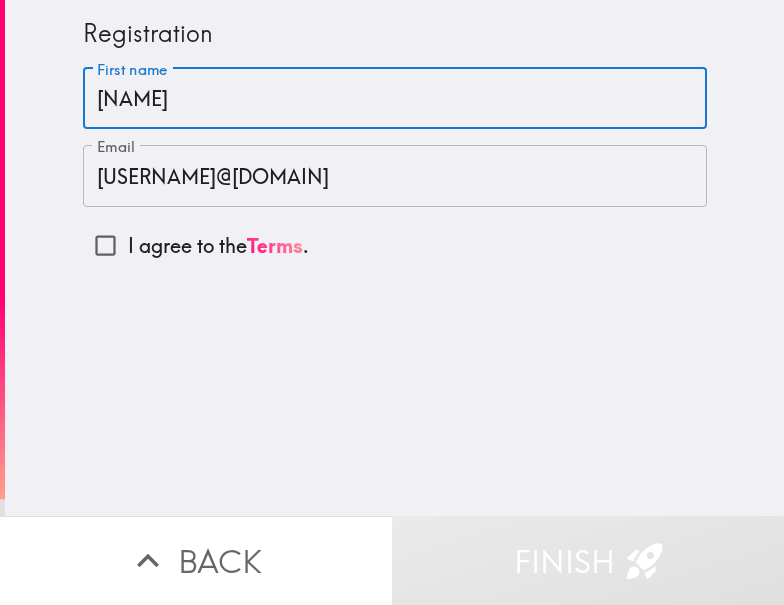 type on "[FIRST] [LAST]" 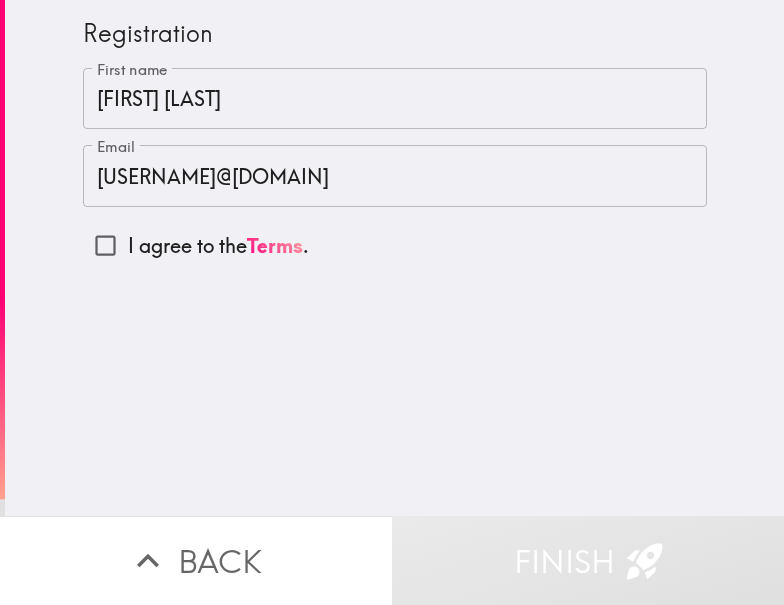 click on "I agree to the  Terms ." at bounding box center (105, 245) 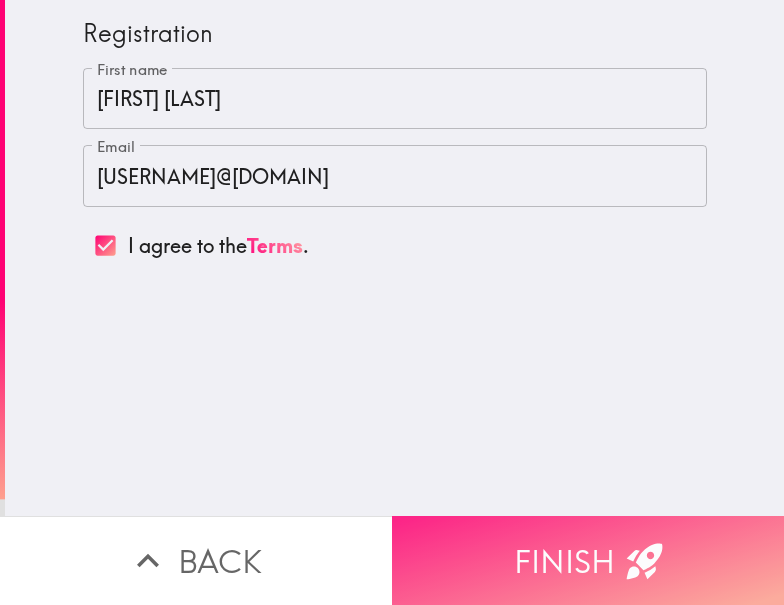 click on "Finish" at bounding box center [588, 560] 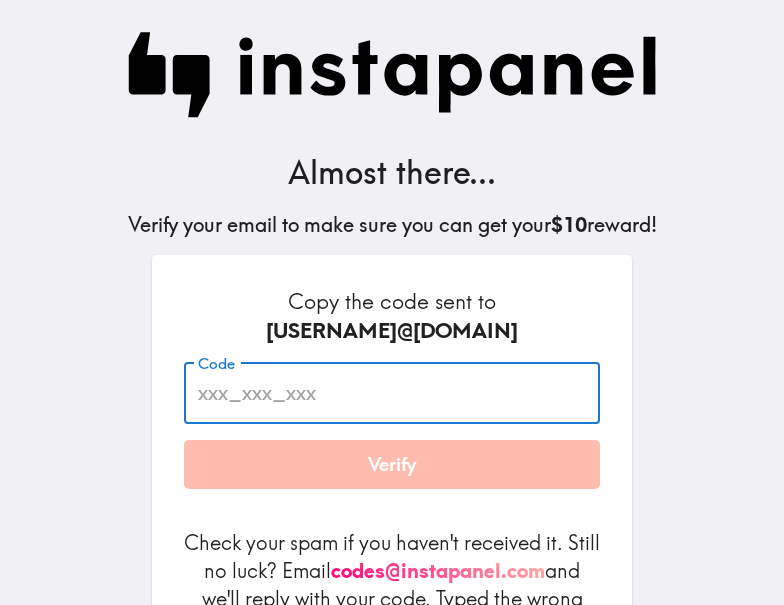 click on "Code" at bounding box center [392, 393] 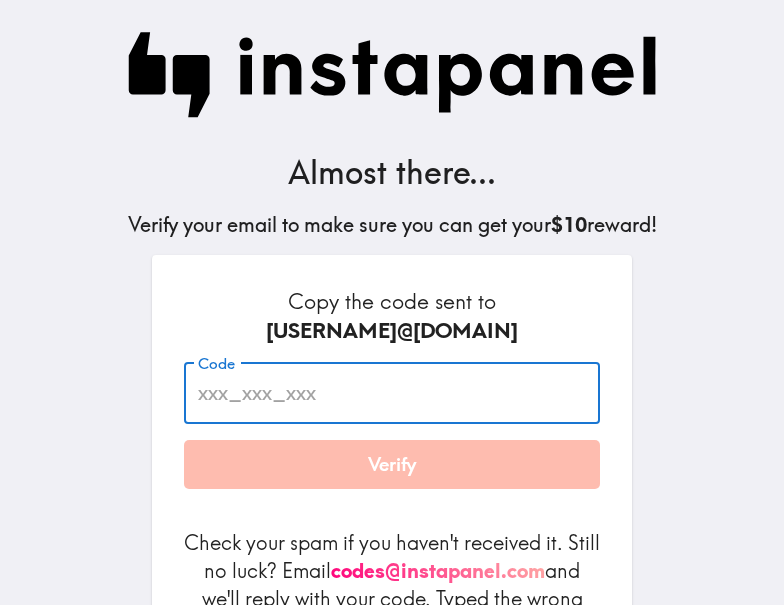 paste on "84u_Y8A_Kg3" 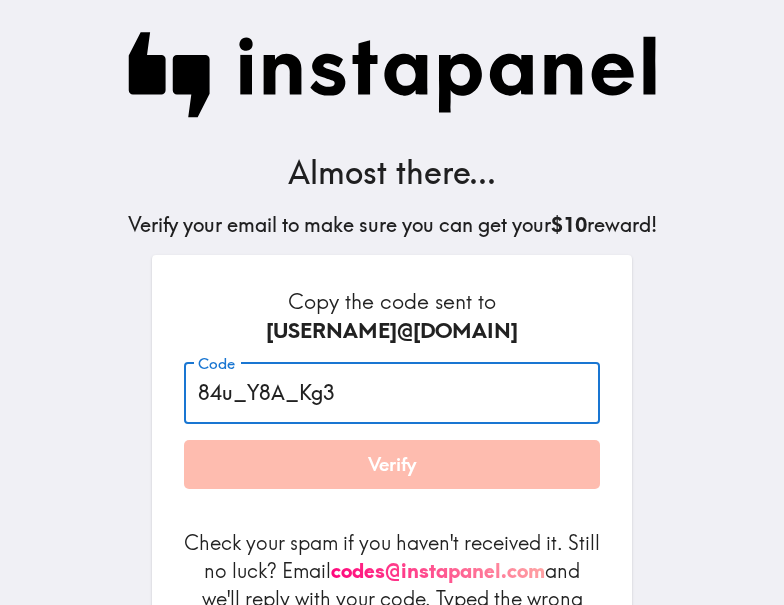 type on "84u_Y8A_Kg3" 